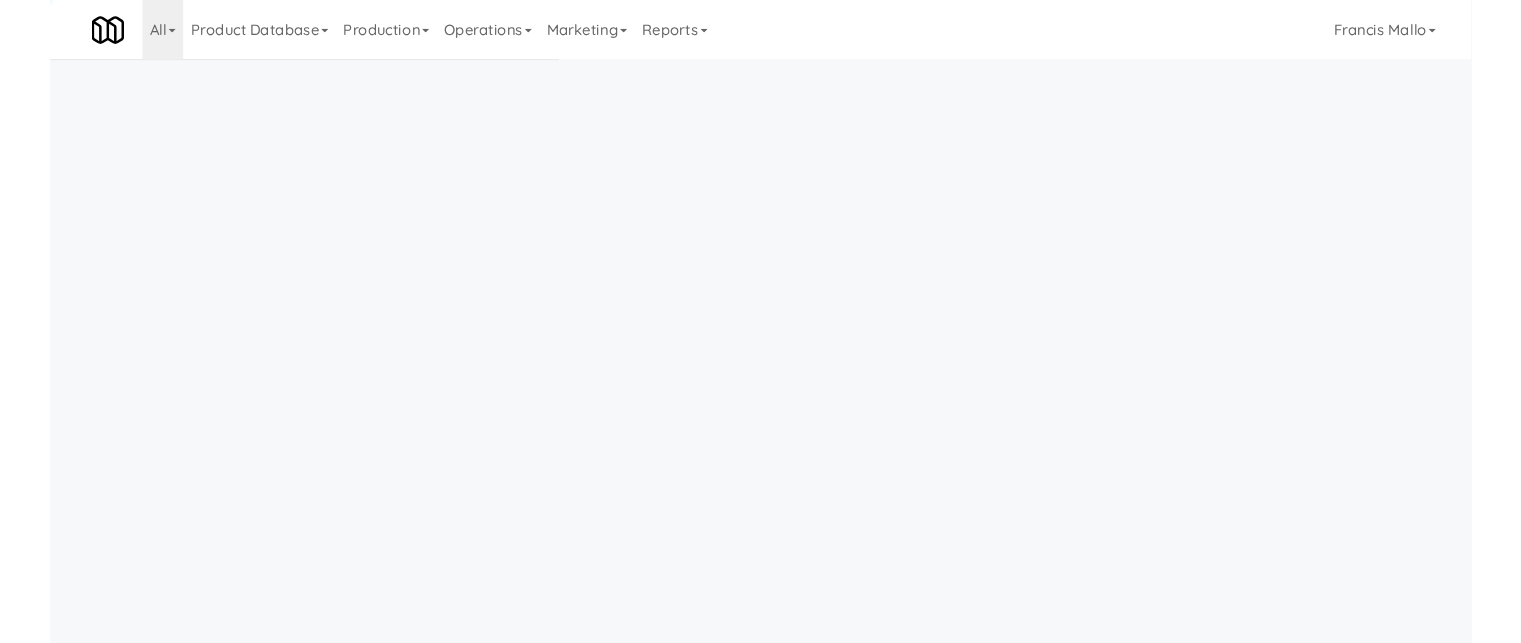 scroll, scrollTop: 0, scrollLeft: 0, axis: both 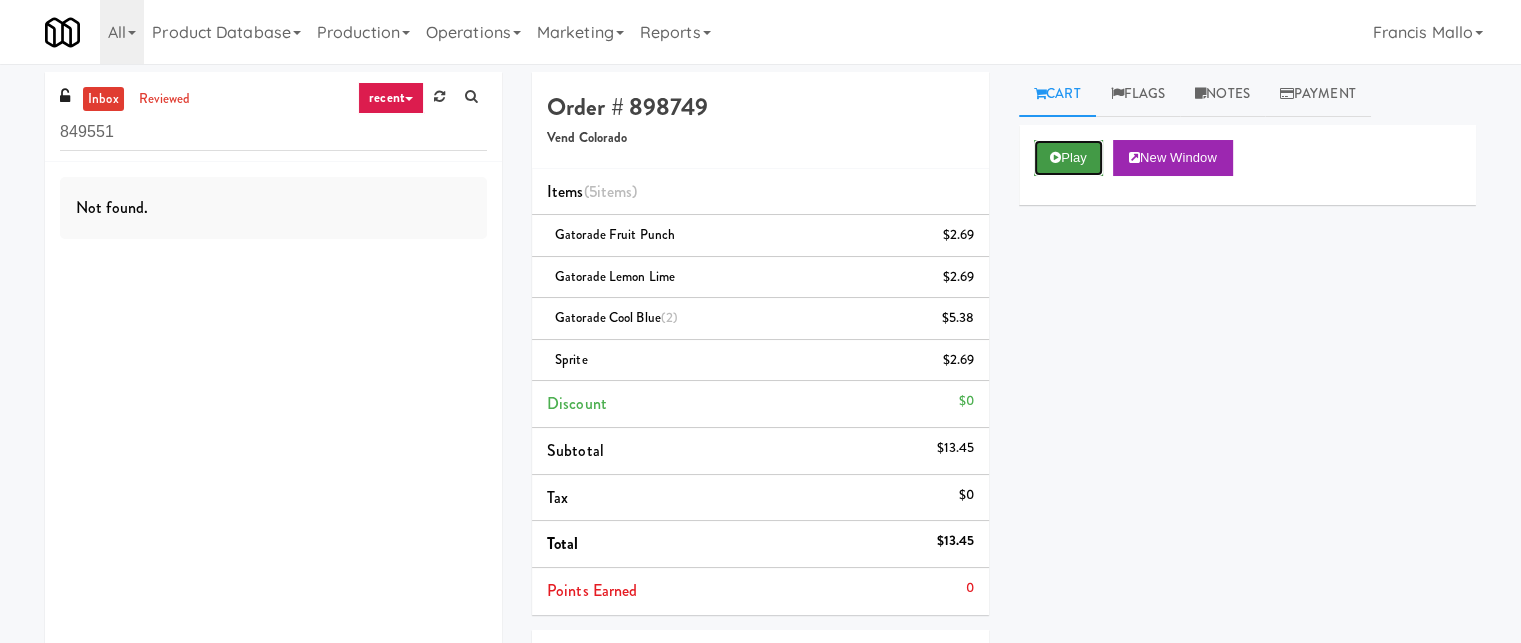 click on "Play" at bounding box center [1068, 158] 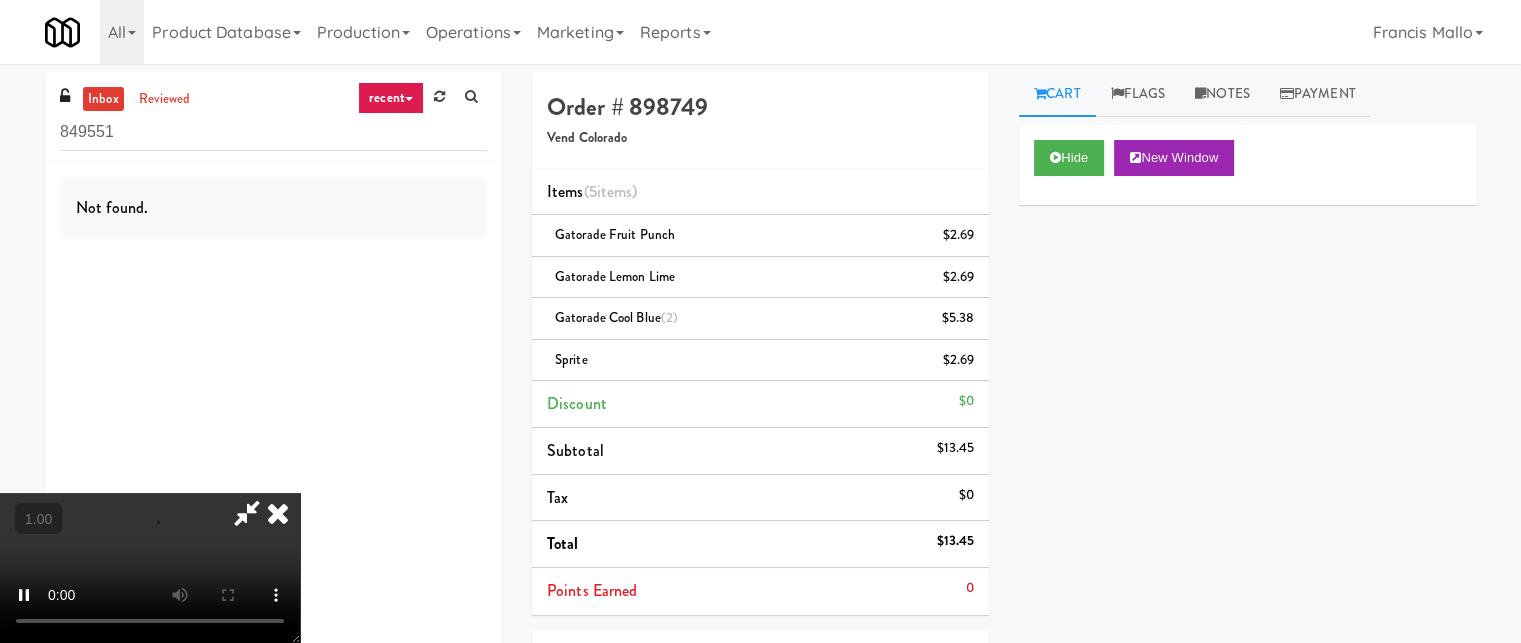 scroll, scrollTop: 268, scrollLeft: 0, axis: vertical 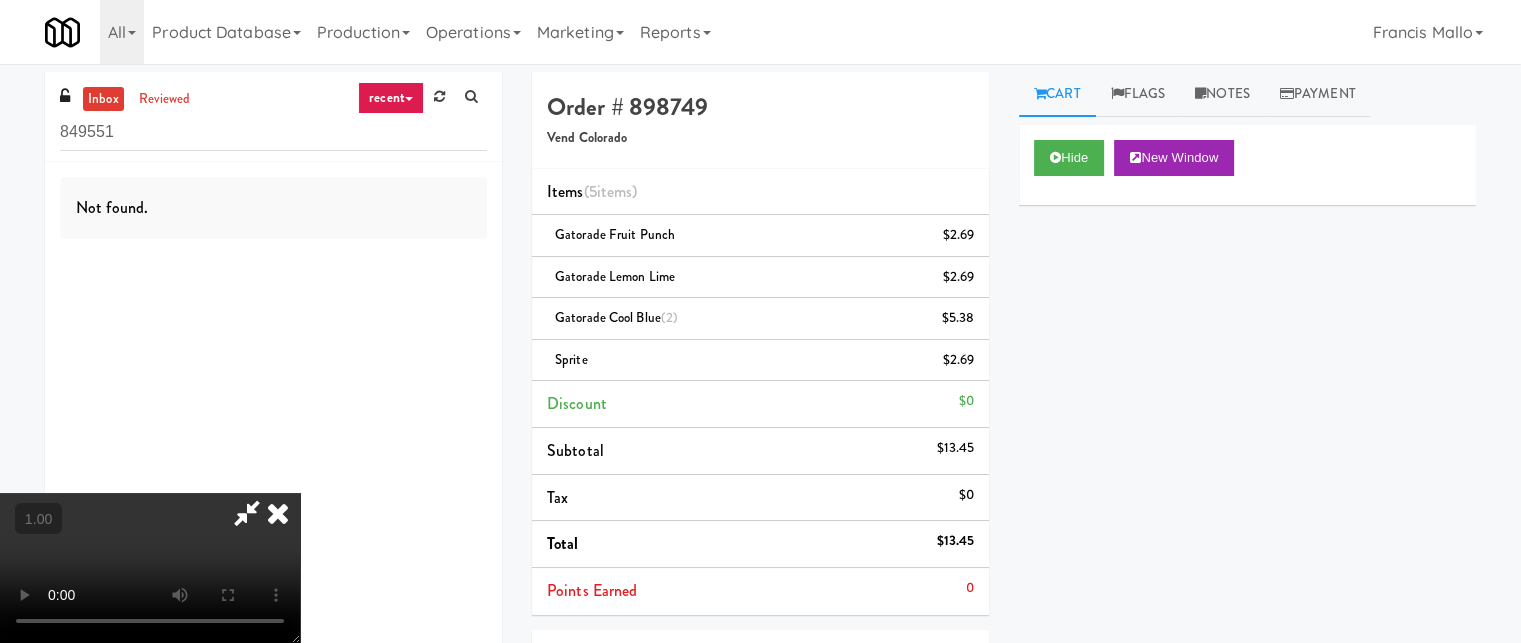 click at bounding box center (150, 568) 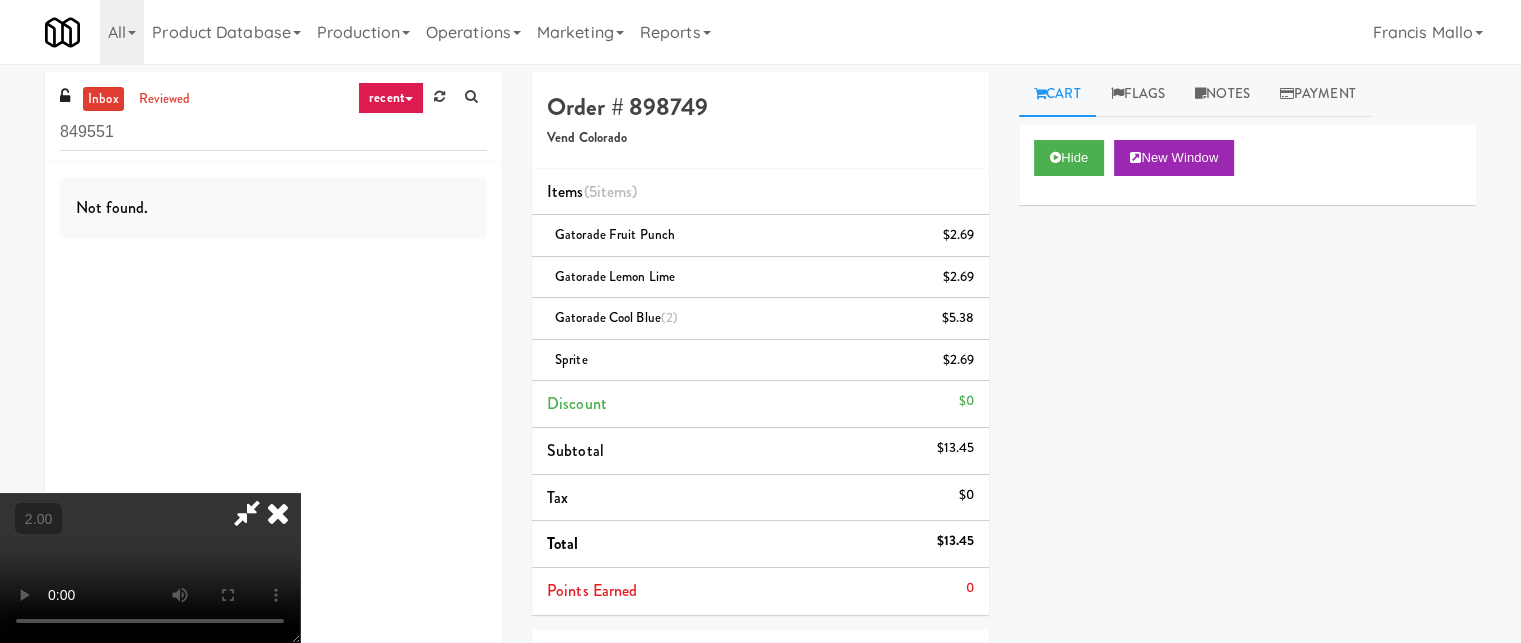 scroll, scrollTop: 168, scrollLeft: 0, axis: vertical 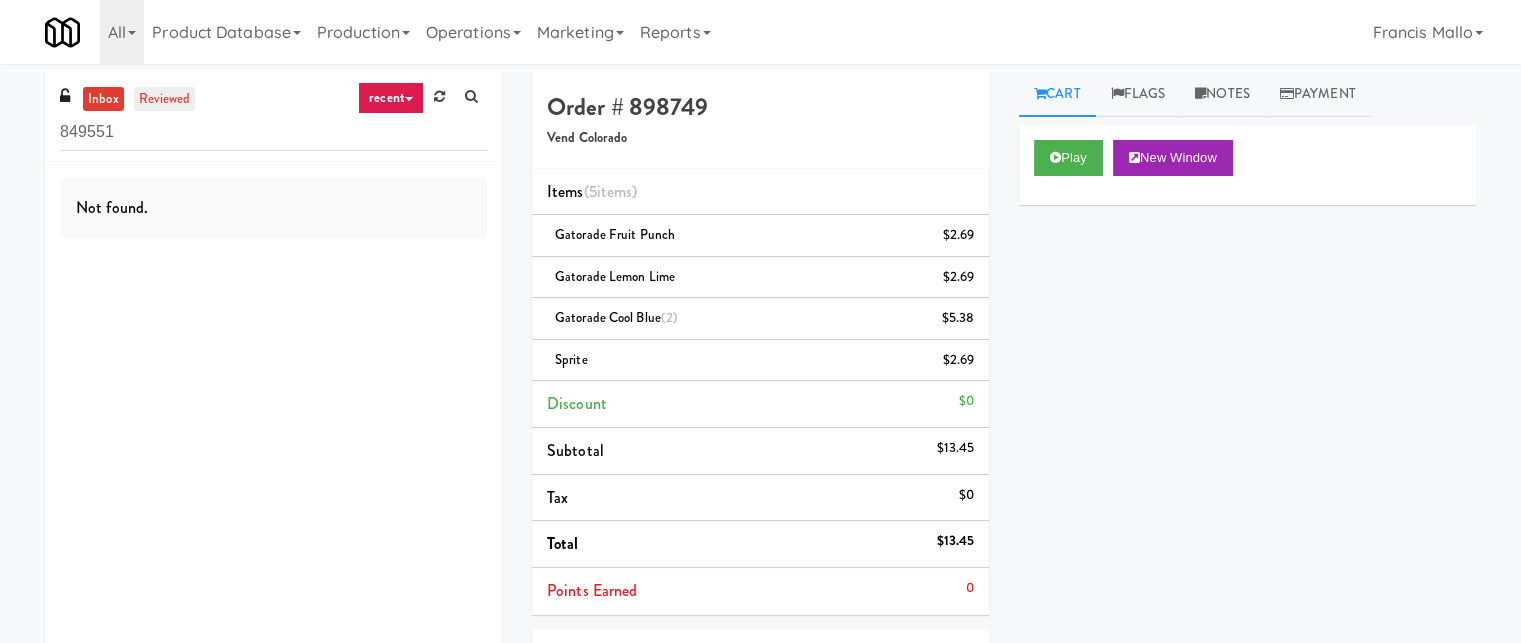 click on "reviewed" at bounding box center (165, 99) 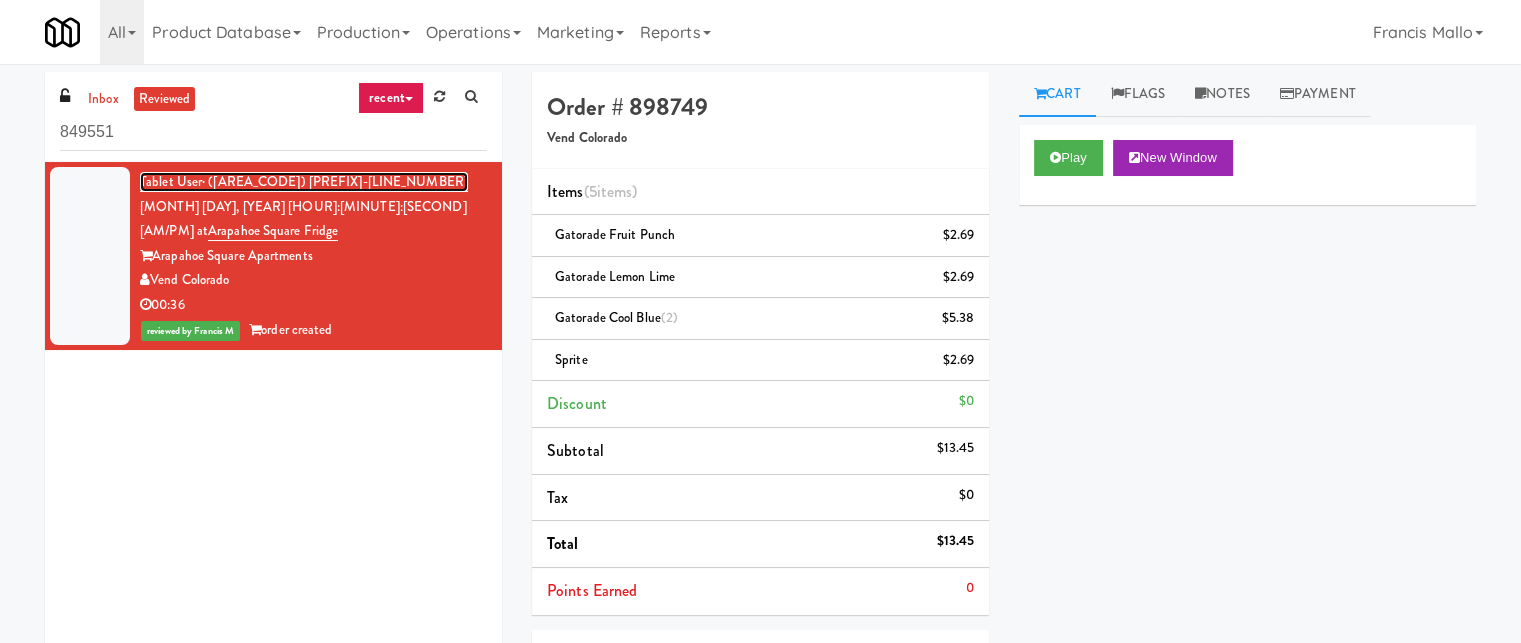 click on "· [PHONE]" at bounding box center [335, 181] 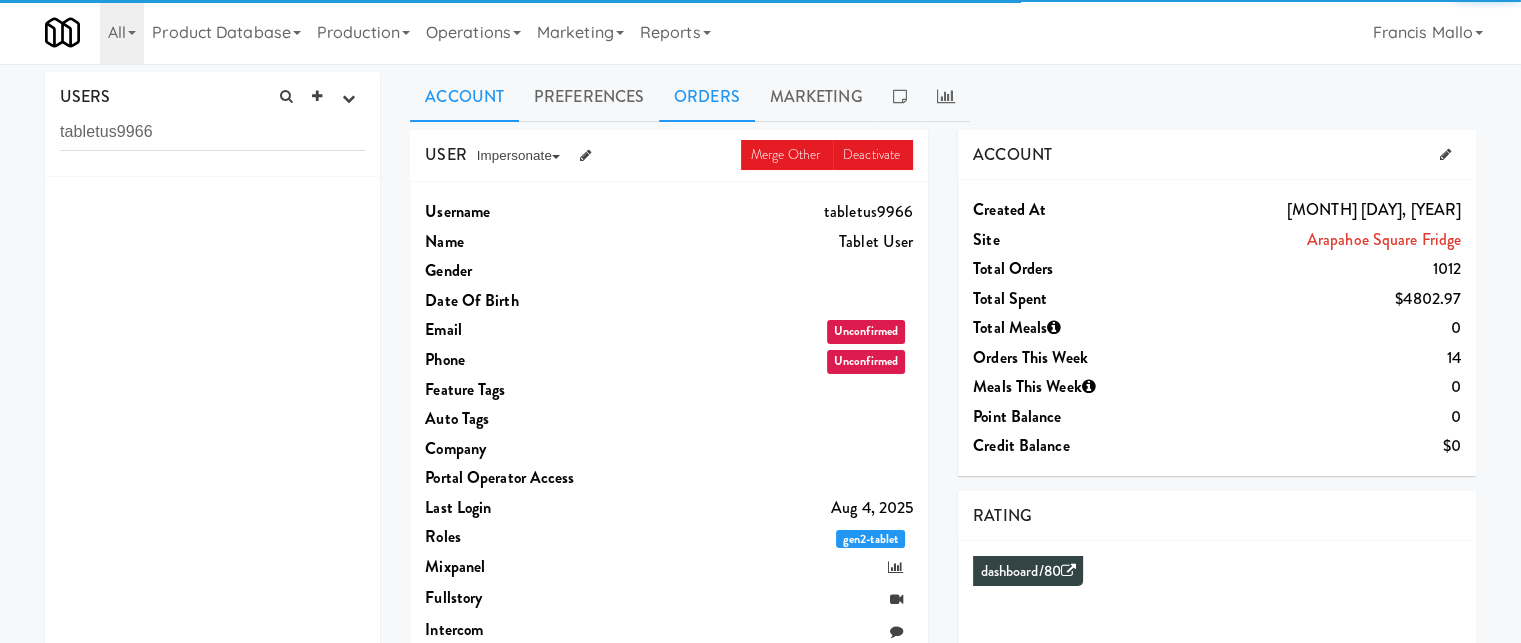 click on "Orders" at bounding box center [707, 97] 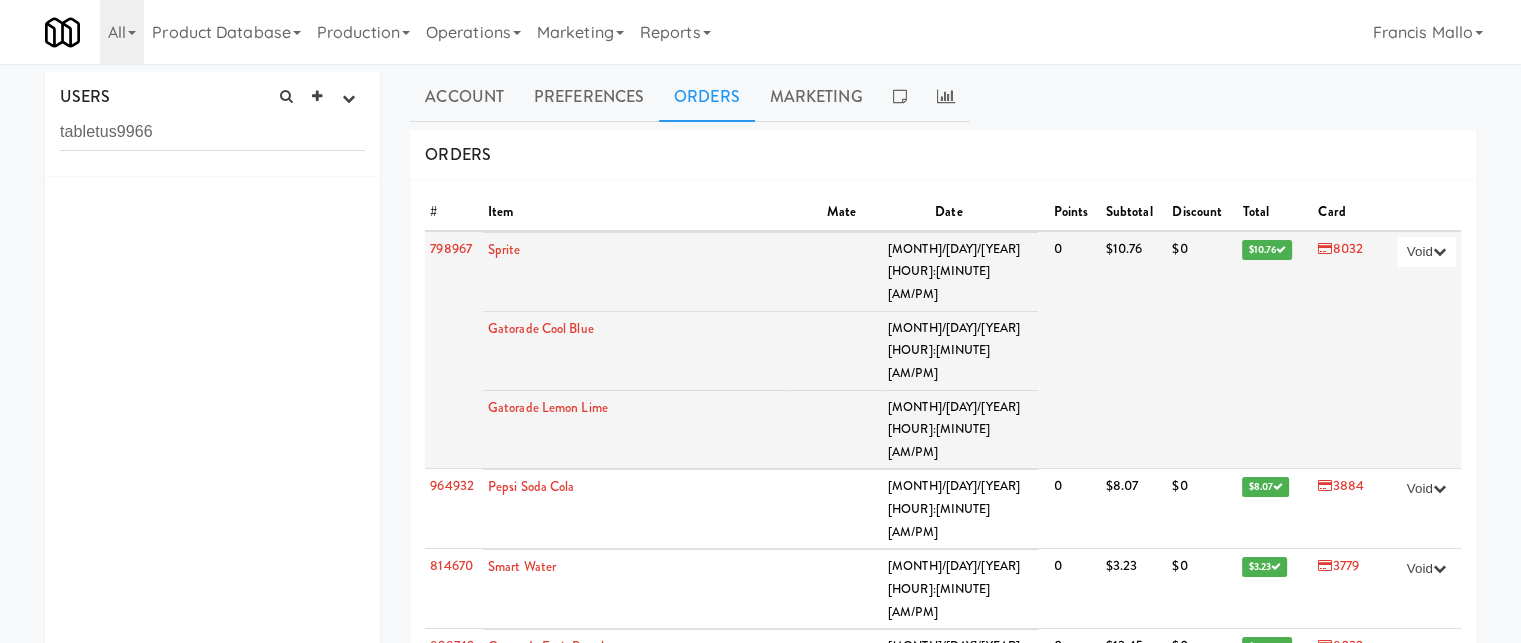 drag, startPoint x: 1284, startPoint y: 247, endPoint x: 1261, endPoint y: 251, distance: 23.345236 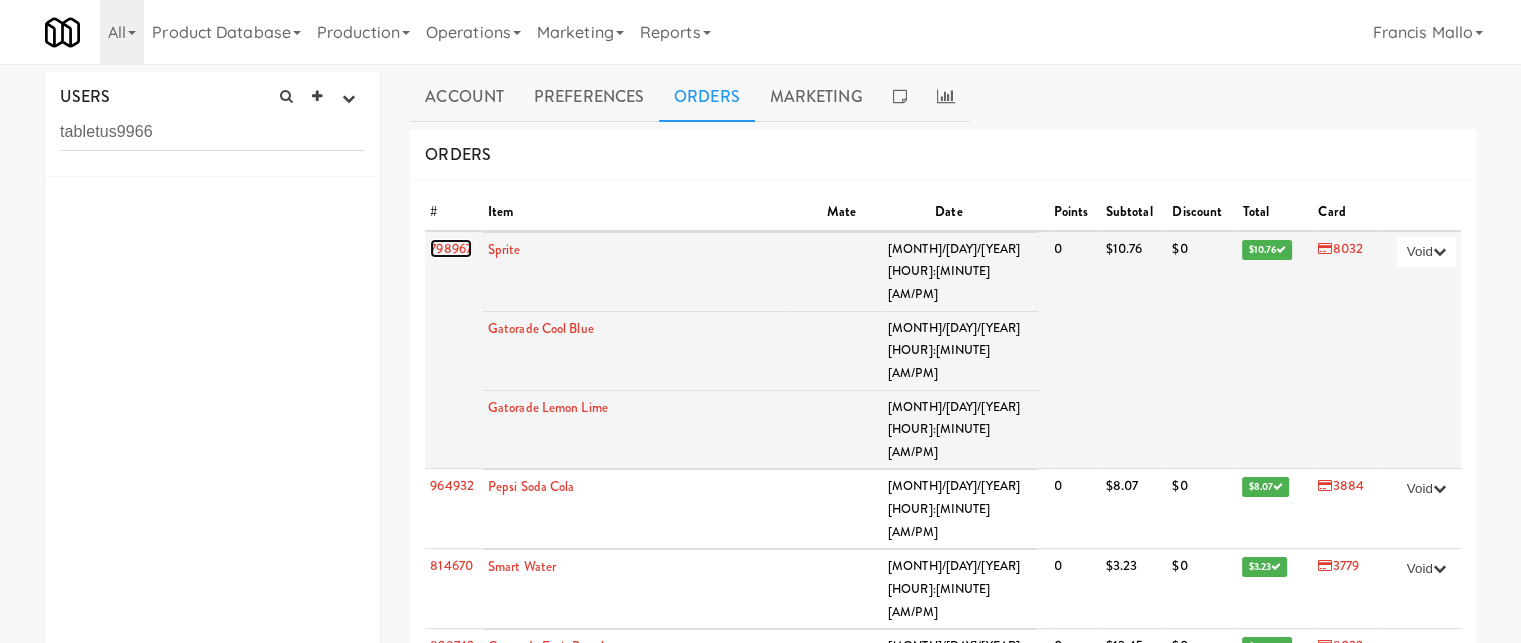 click on "798967" at bounding box center [451, 248] 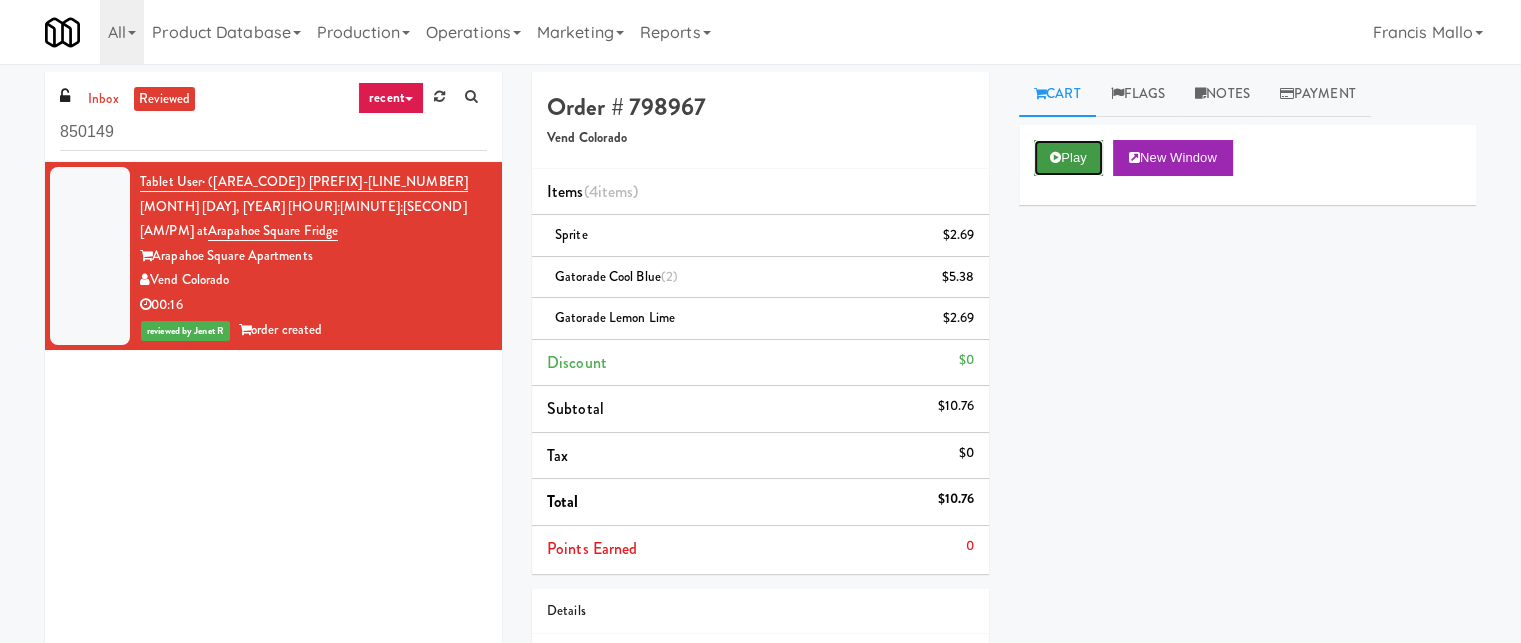 click on "Play" at bounding box center [1068, 158] 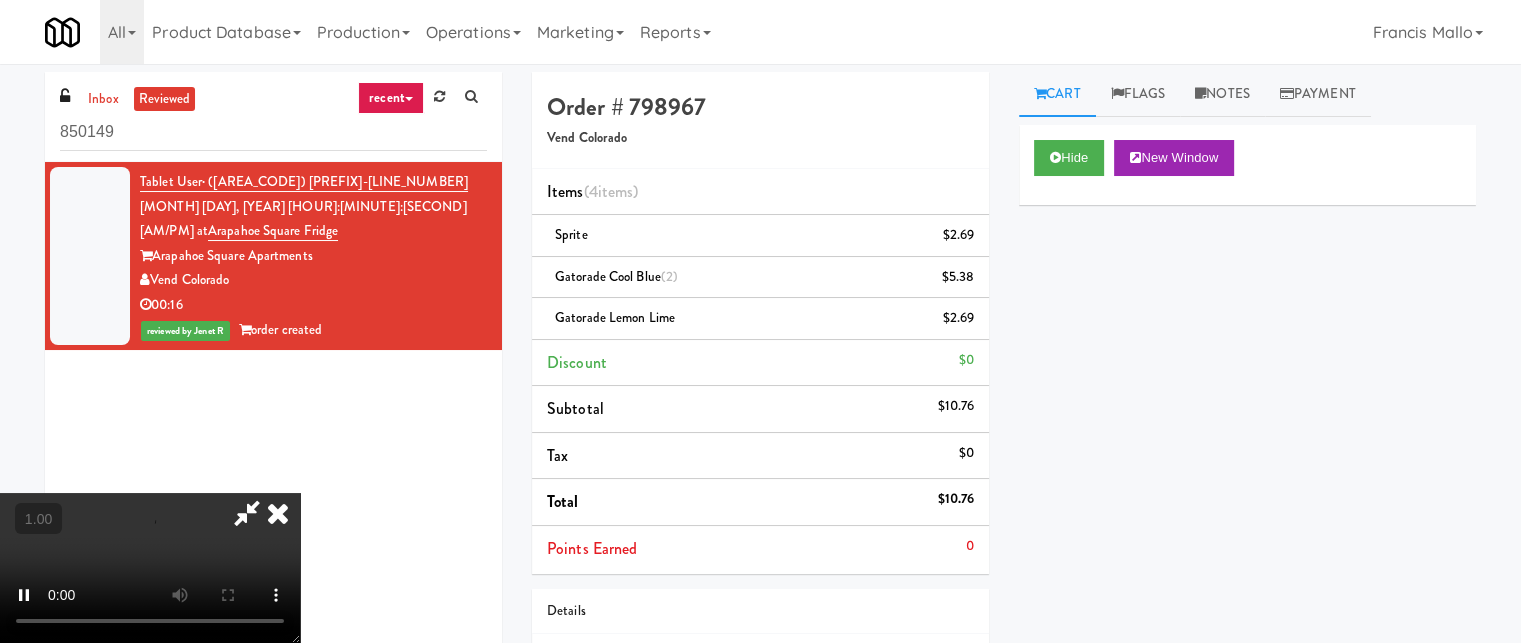 scroll, scrollTop: 268, scrollLeft: 0, axis: vertical 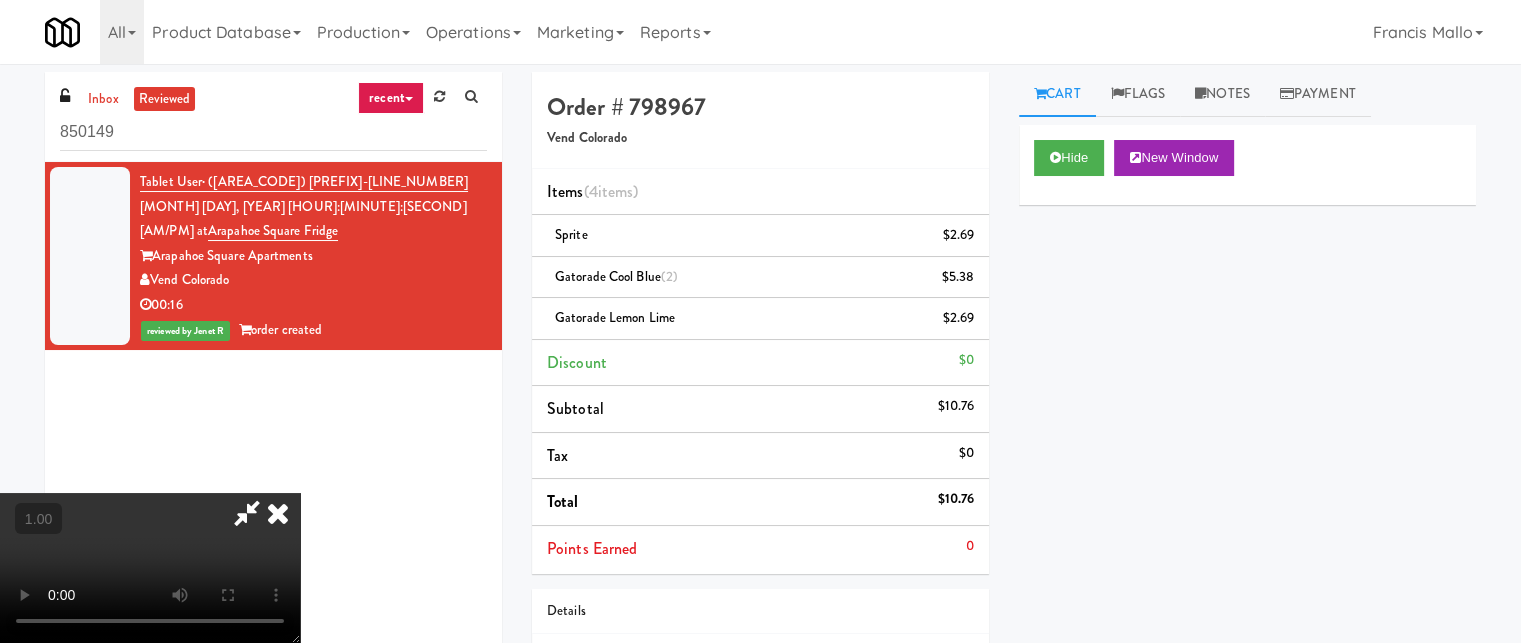 click at bounding box center (150, 568) 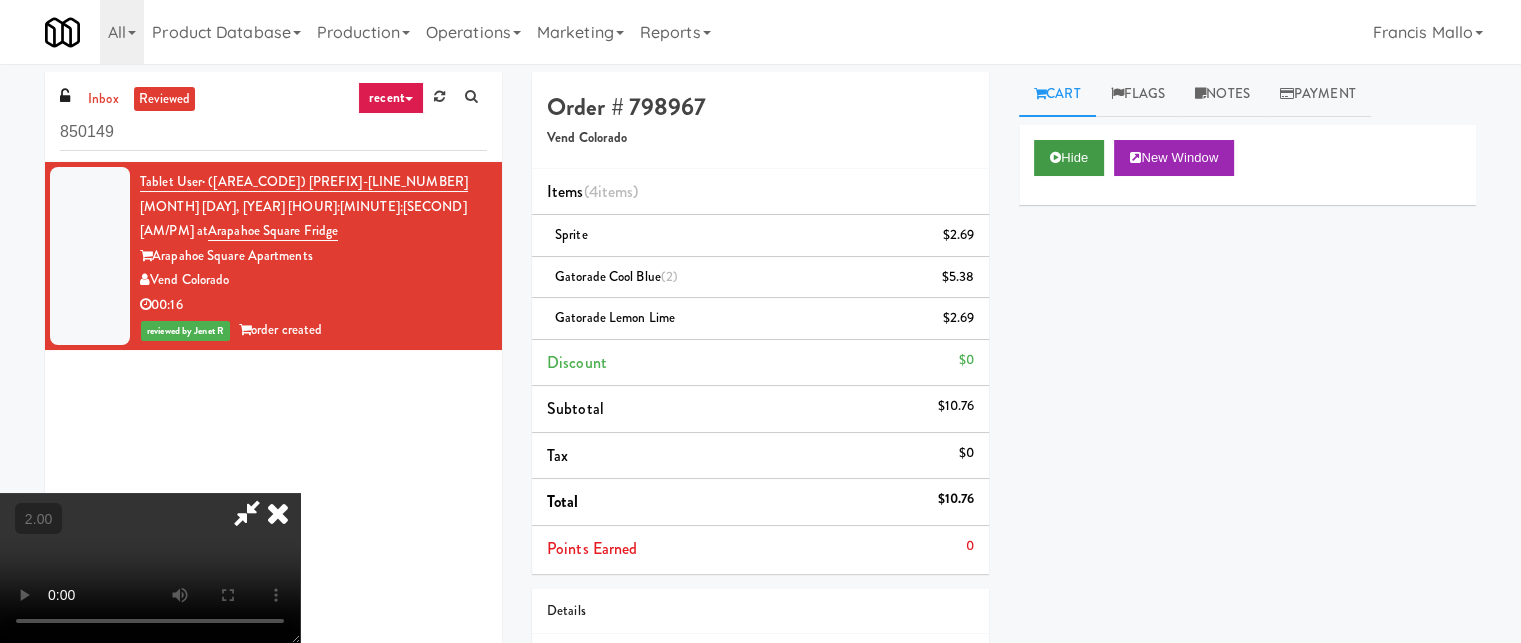 click on "Hide  New Window" at bounding box center [1247, 165] 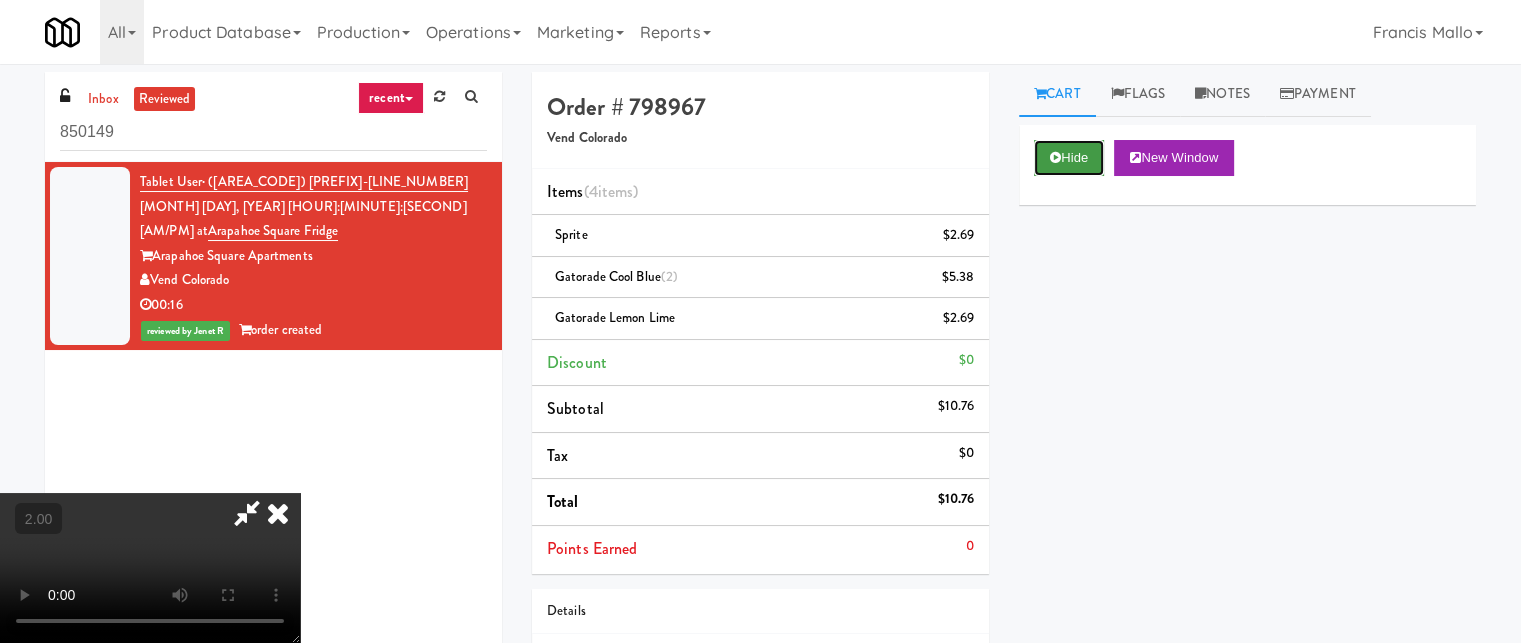 click on "Hide" at bounding box center (1069, 158) 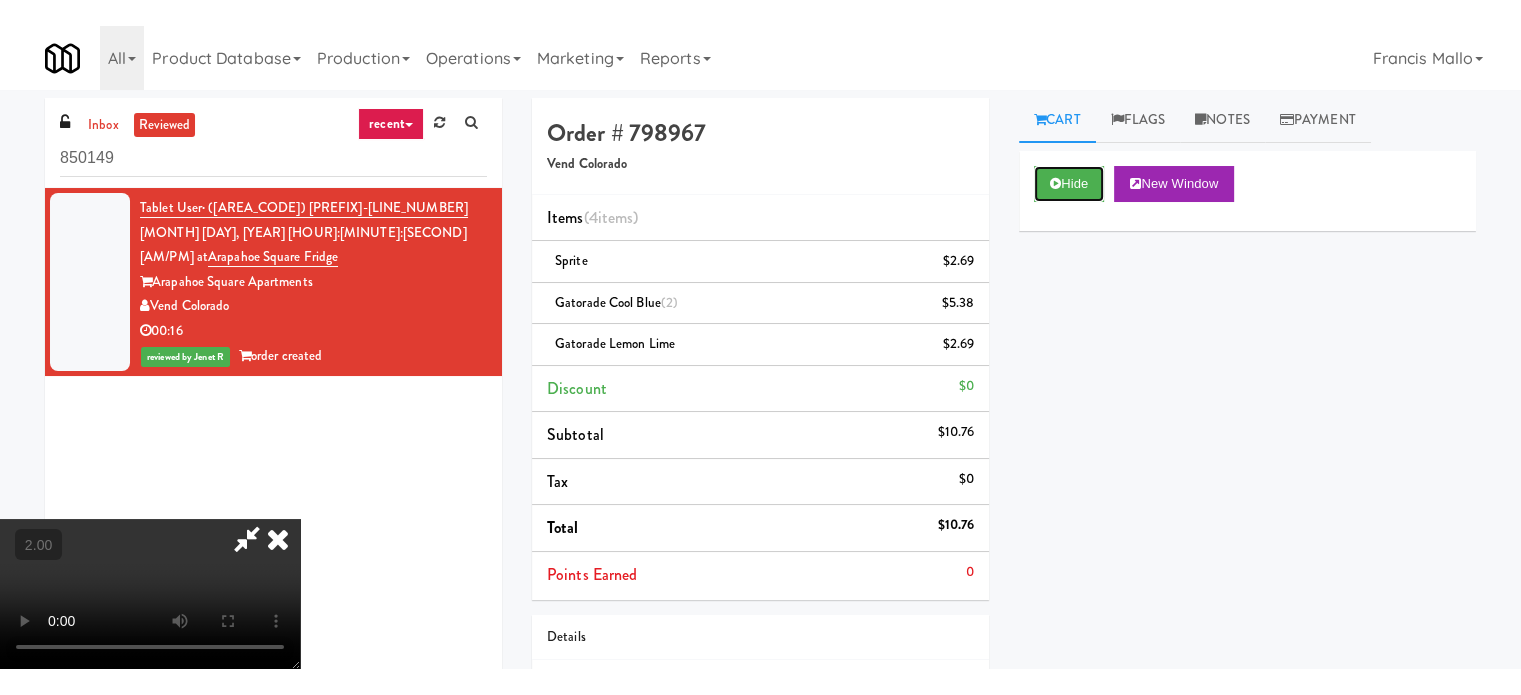 scroll, scrollTop: 0, scrollLeft: 0, axis: both 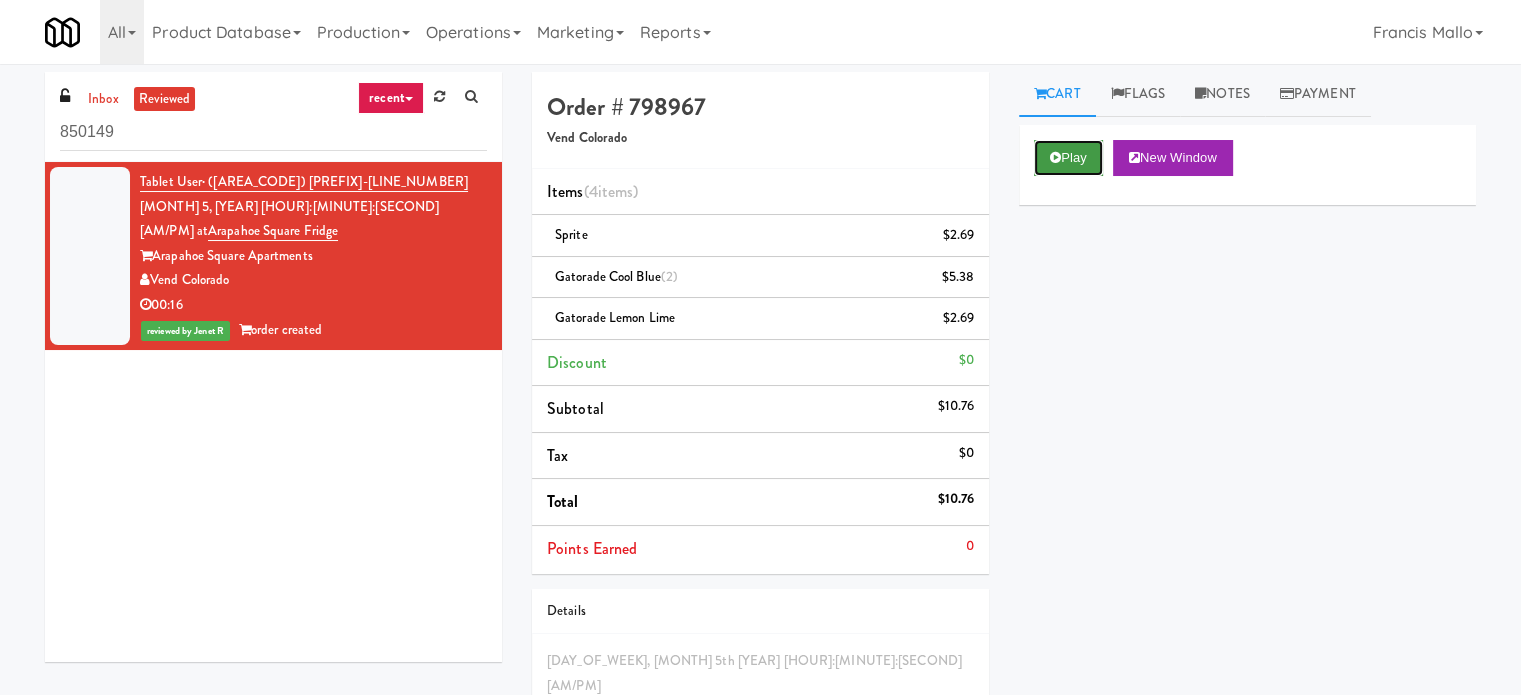 click on "Play" at bounding box center [1068, 158] 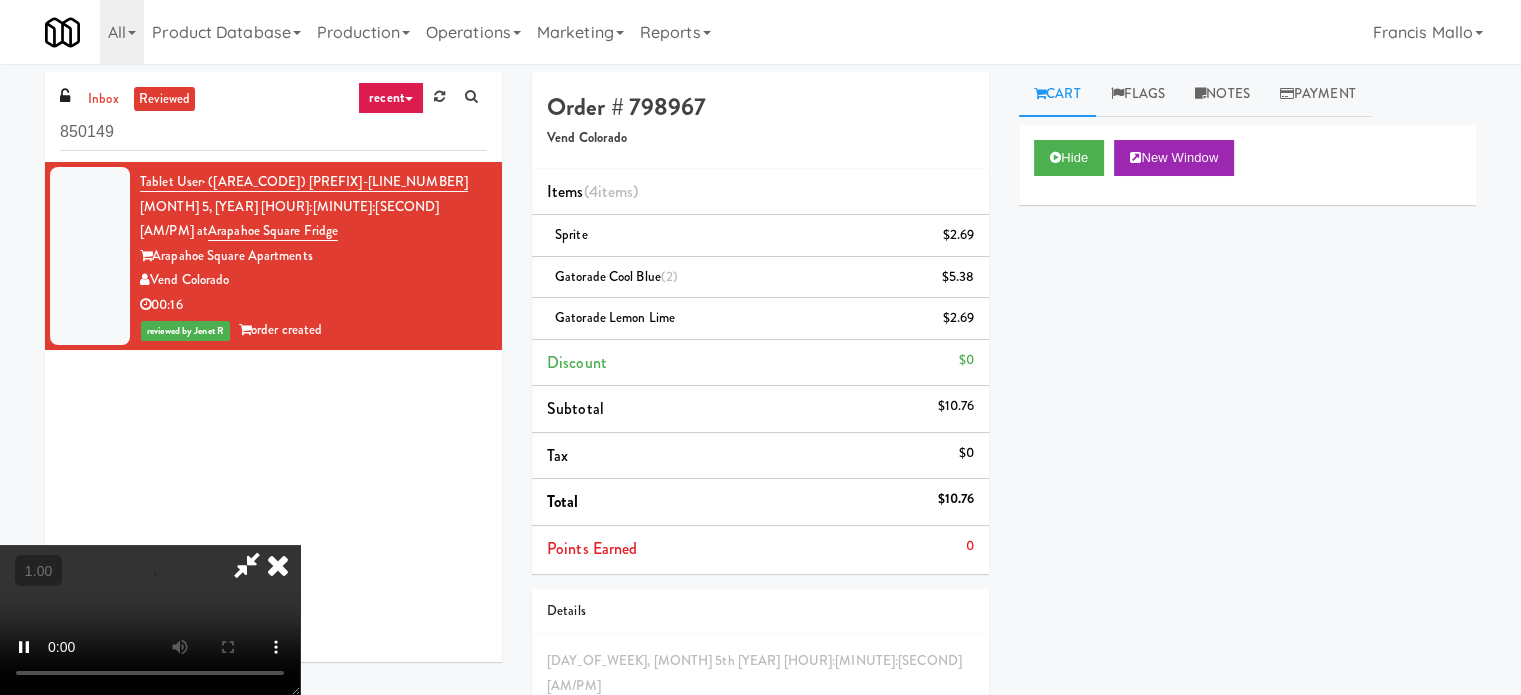 scroll, scrollTop: 316, scrollLeft: 0, axis: vertical 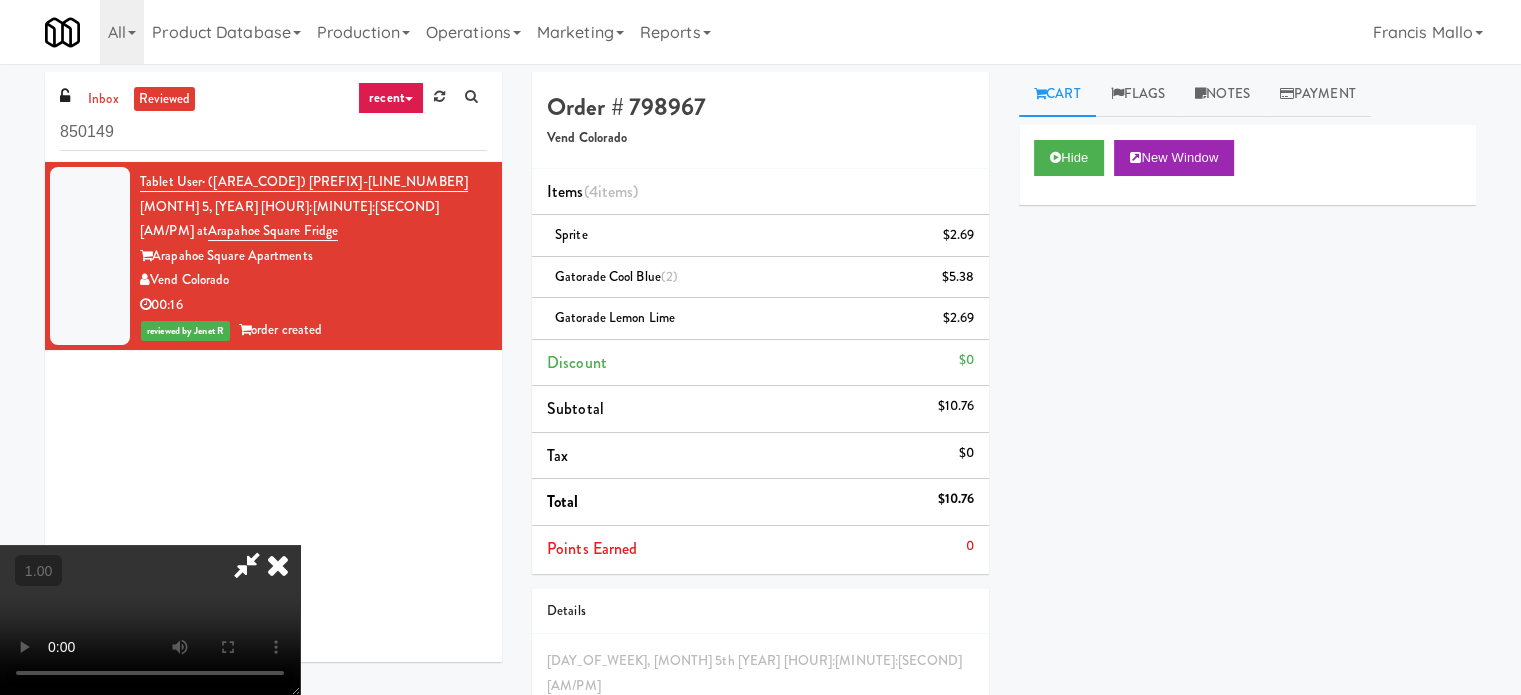 click at bounding box center (278, 565) 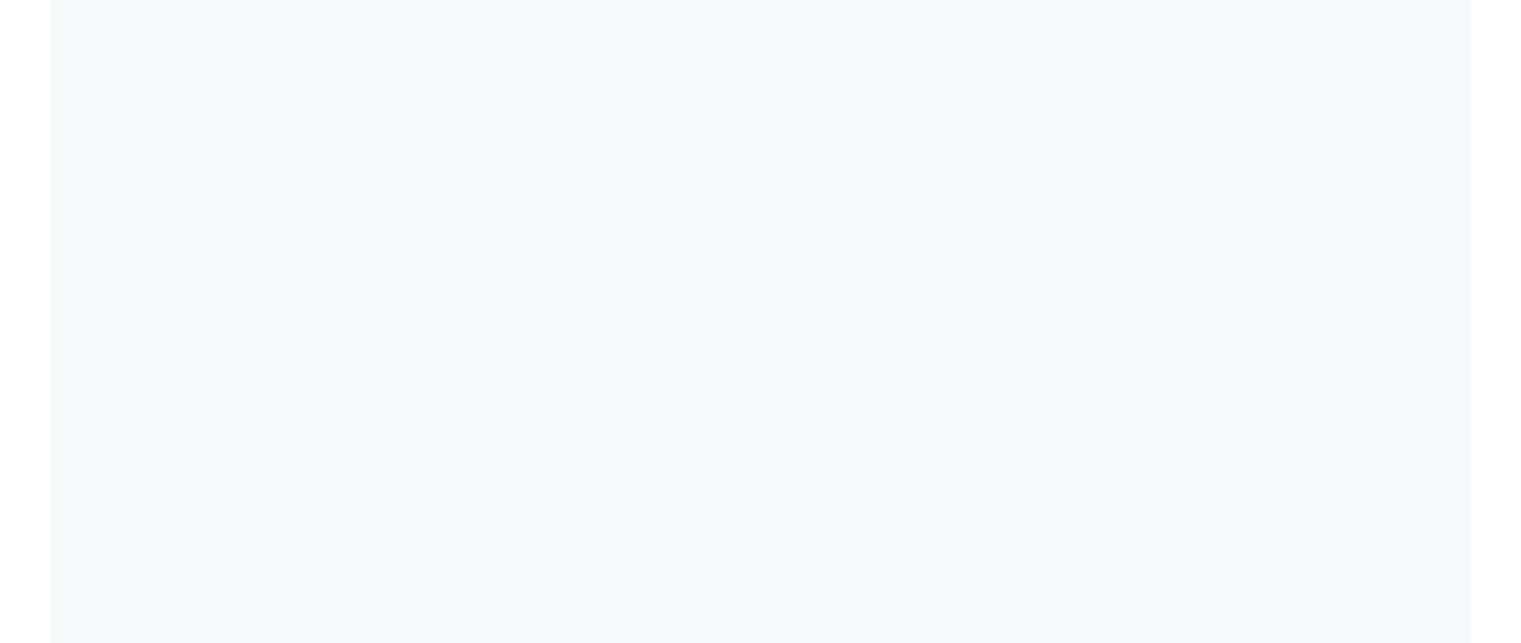 scroll, scrollTop: 0, scrollLeft: 0, axis: both 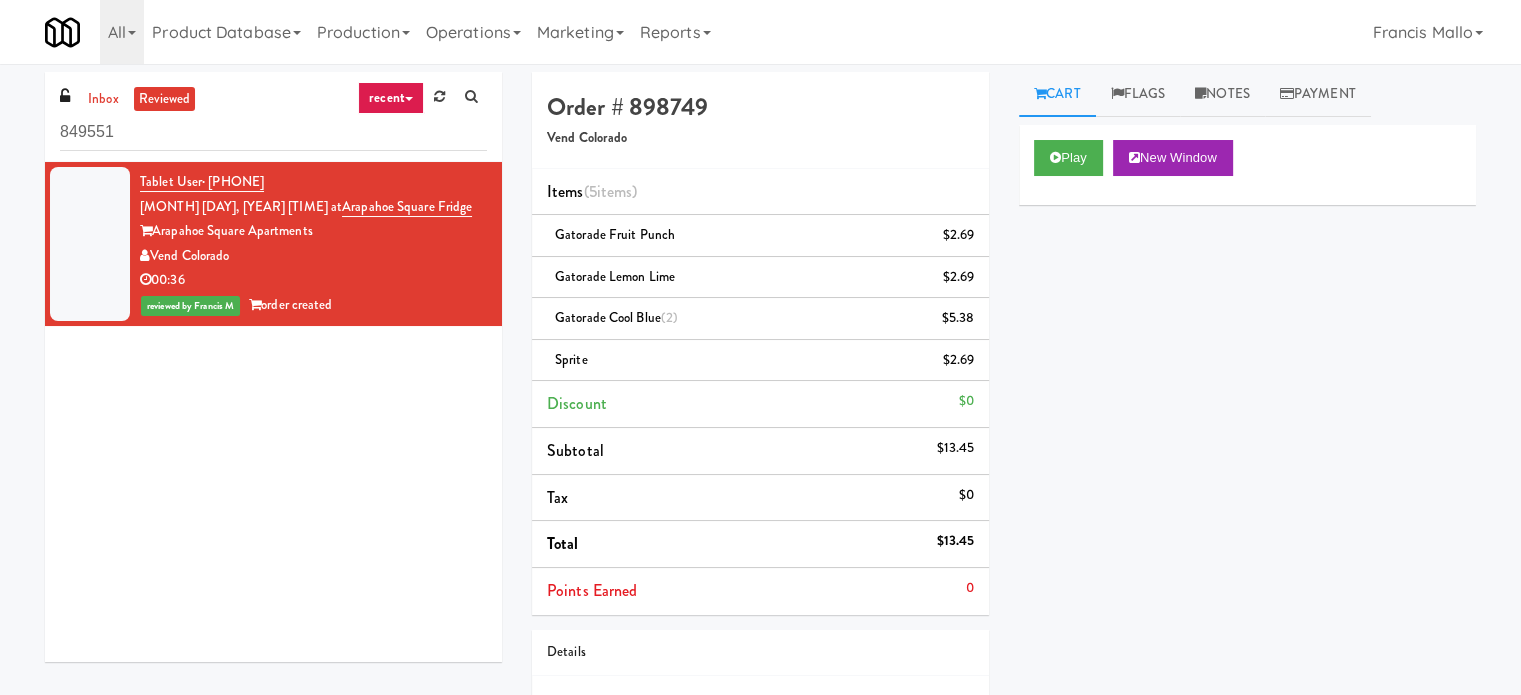 click on "Card
Charged View Transaction Details
Card
[CARD_NUMBER] Transaction Ref 670924168 Preauth 10.00 Brand MasterCard Number [CARD_NUMBER] Entry Mode ctls
Card Issuer Checks
Payout" at bounding box center (1247, 500) 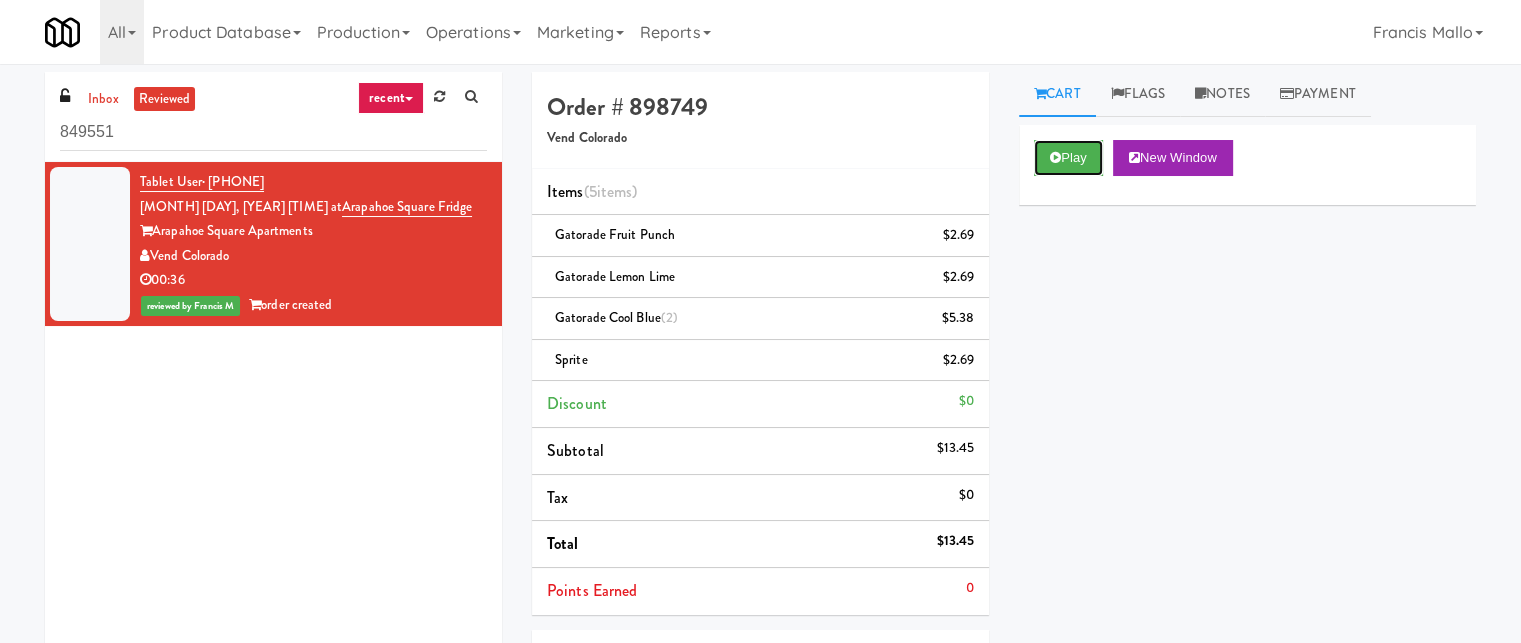 drag, startPoint x: 1092, startPoint y: 160, endPoint x: 932, endPoint y: 163, distance: 160.02812 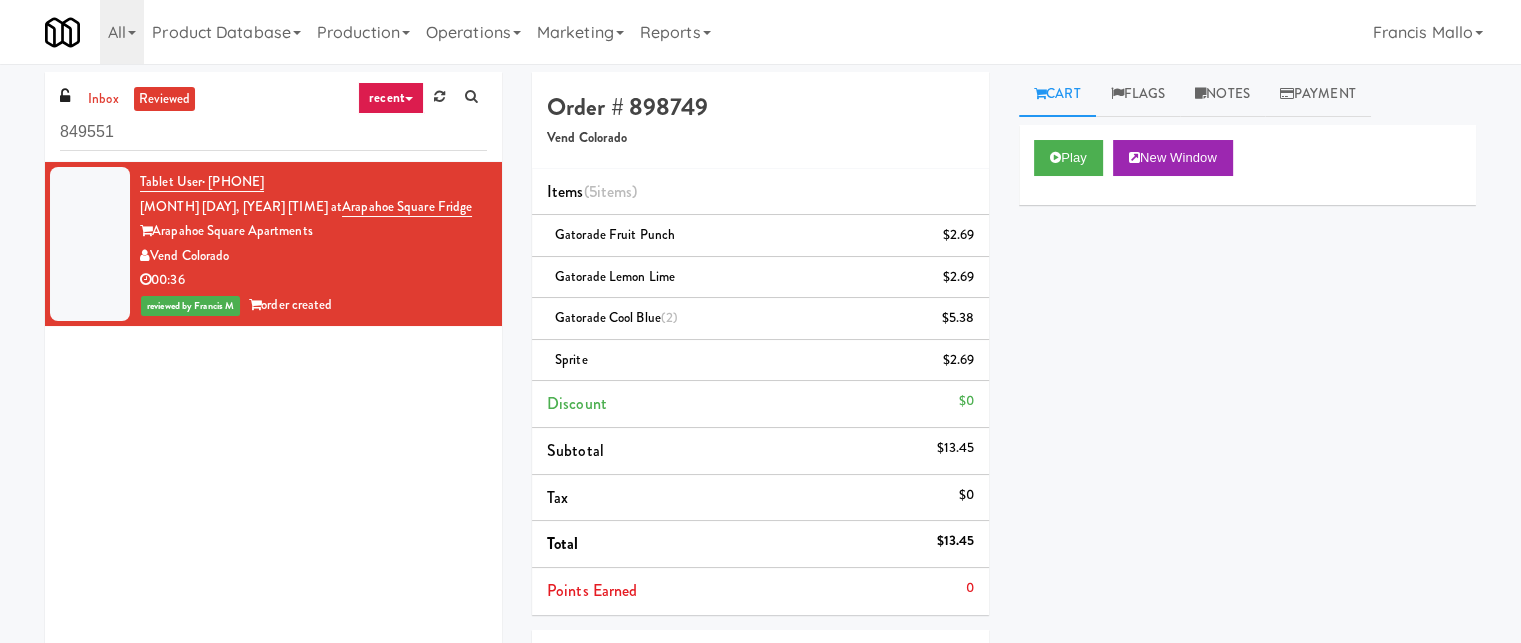 click on "Play  New Window" at bounding box center [1247, 165] 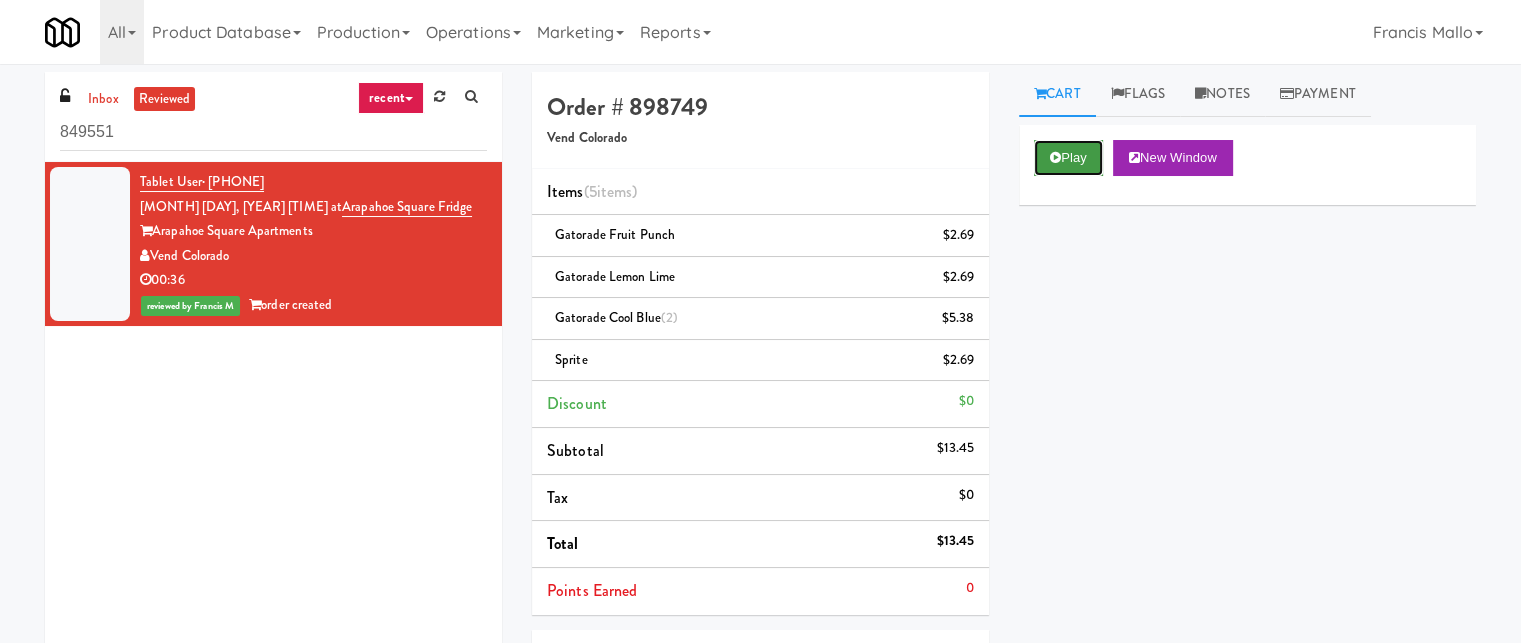 click on "Play" at bounding box center [1068, 158] 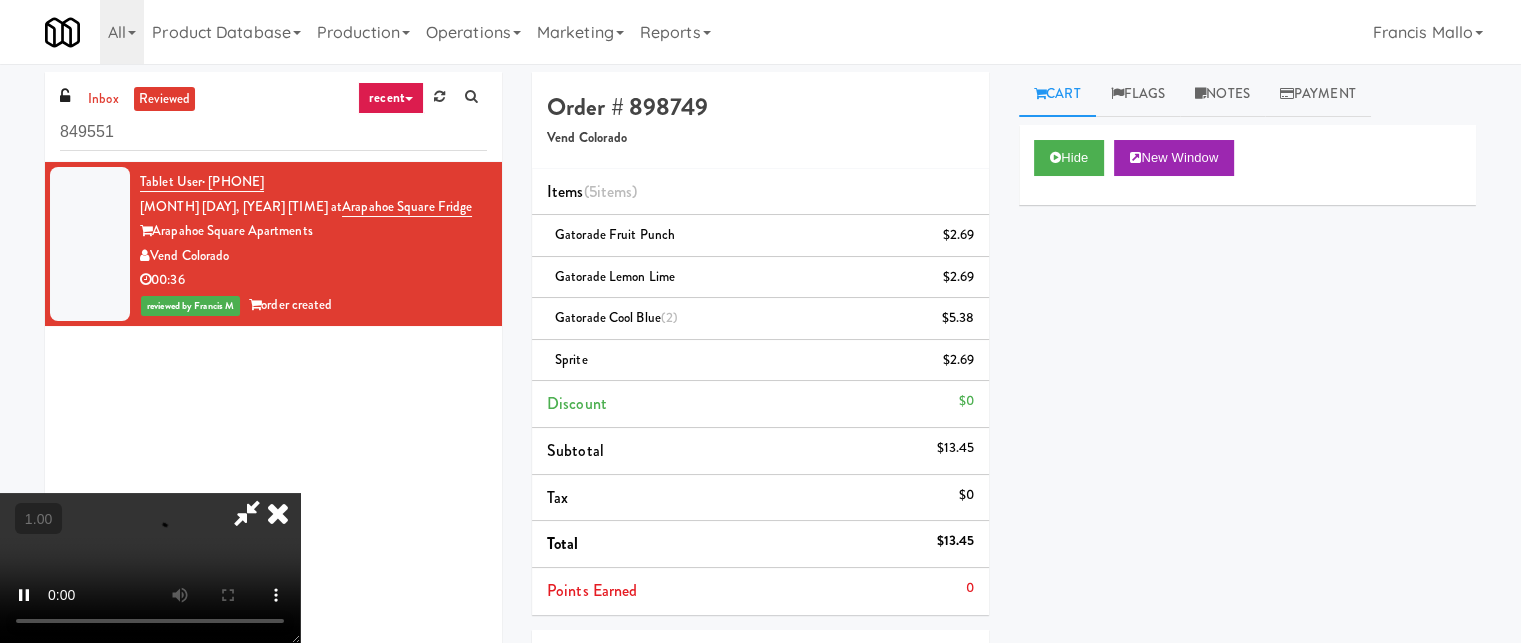 scroll, scrollTop: 268, scrollLeft: 0, axis: vertical 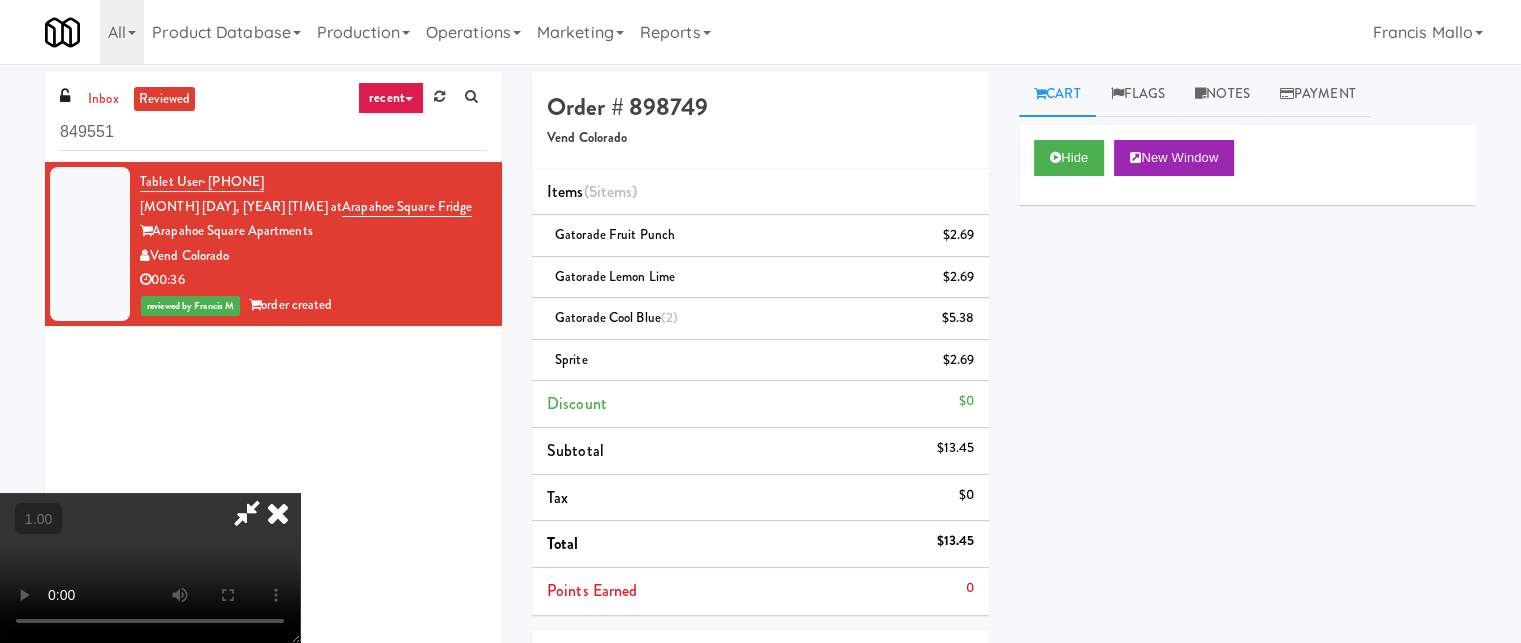 click at bounding box center (150, 568) 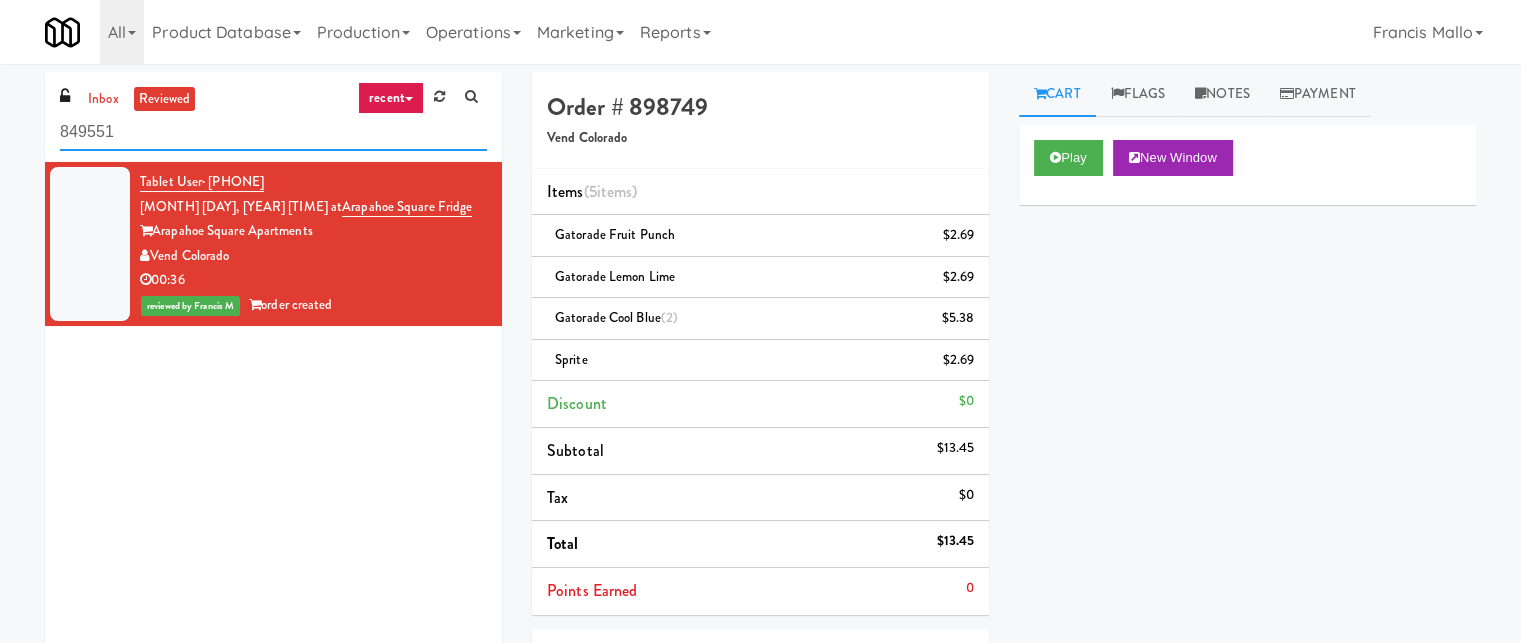 drag, startPoint x: 300, startPoint y: 132, endPoint x: 87, endPoint y: 135, distance: 213.02112 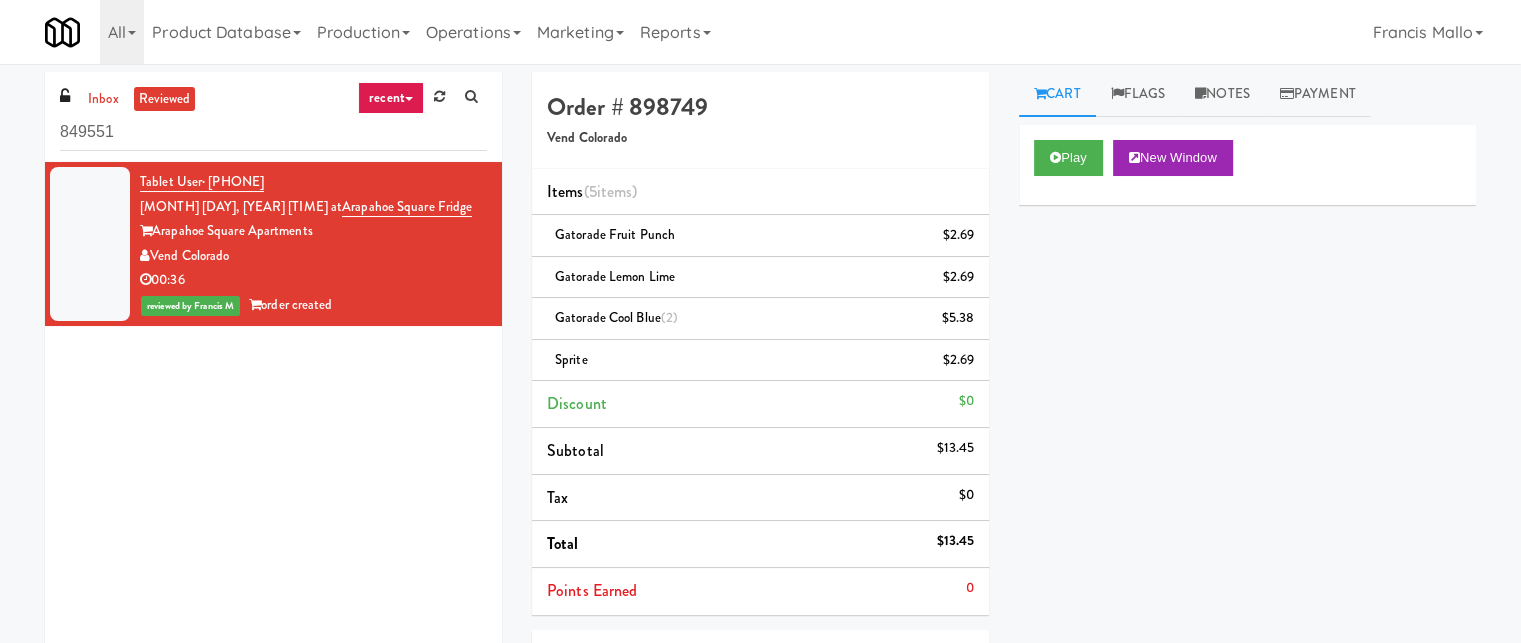 drag, startPoint x: 325, startPoint y: 176, endPoint x: 237, endPoint y: 178, distance: 88.02273 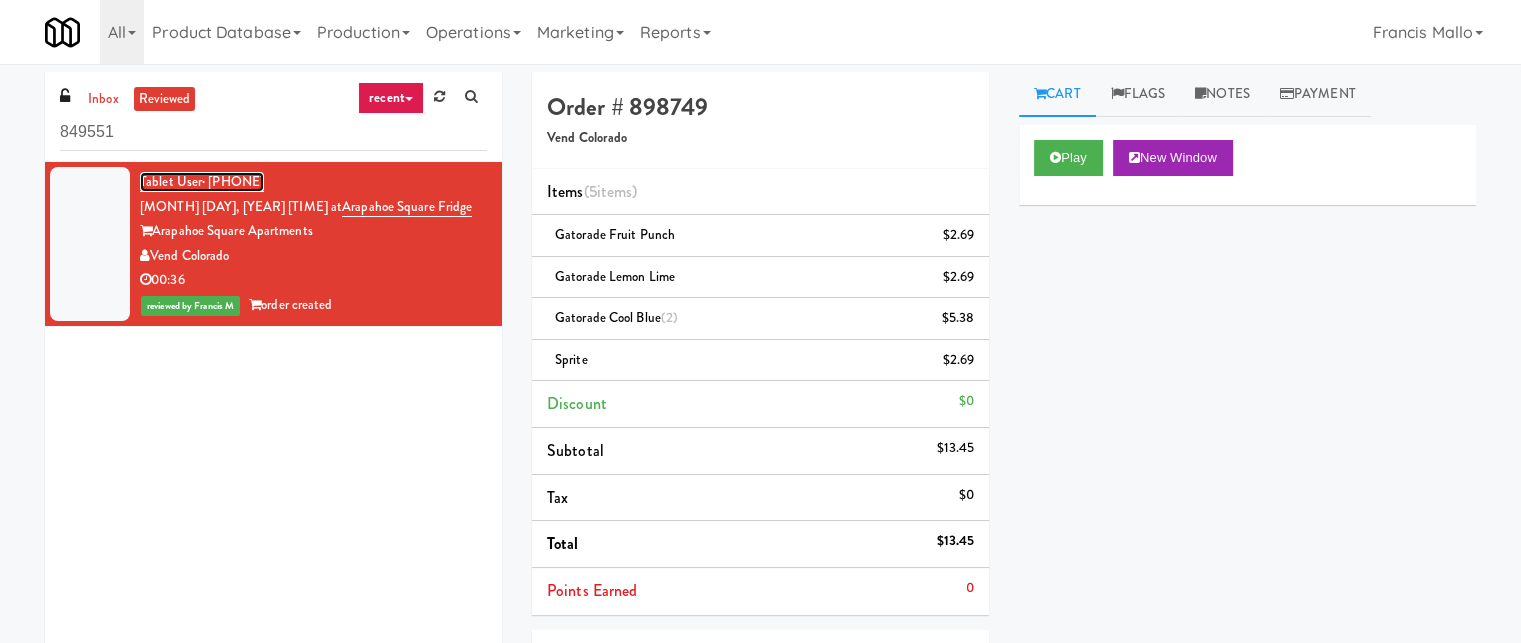 click on "· [PHONE]" at bounding box center (233, 181) 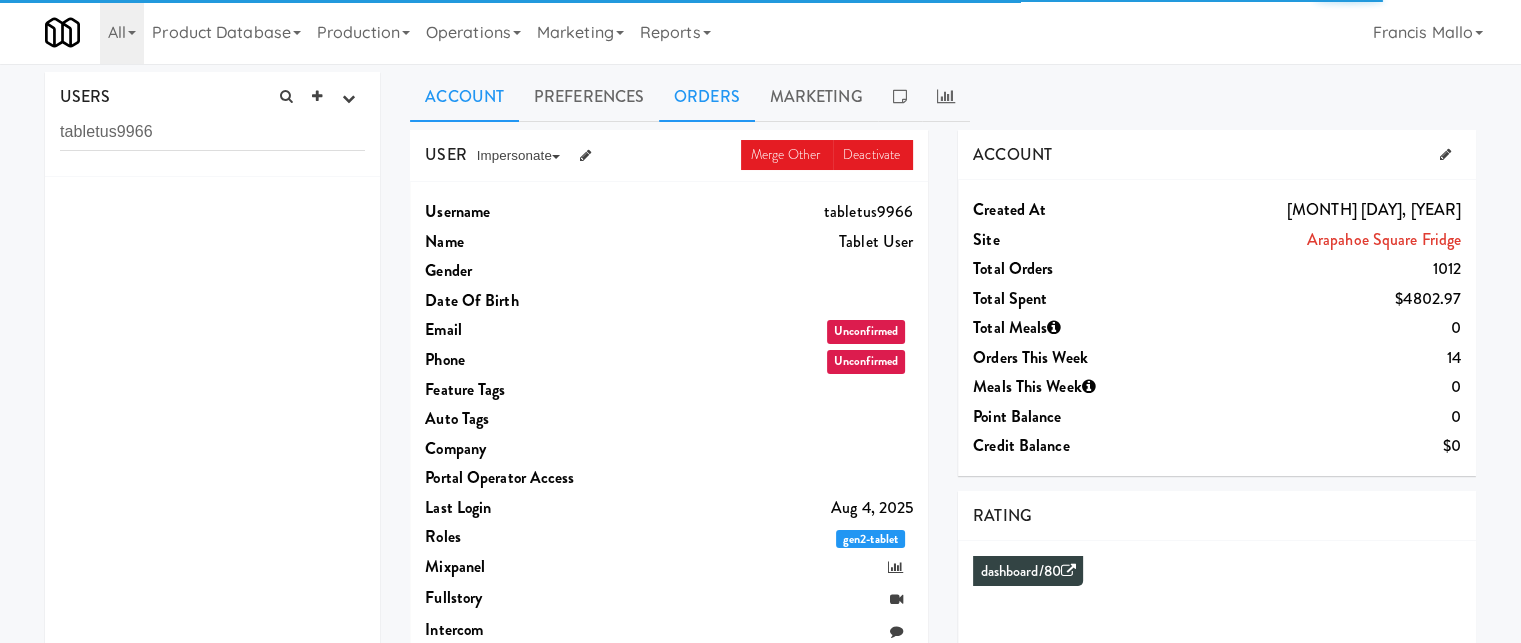 click on "Orders" at bounding box center [707, 97] 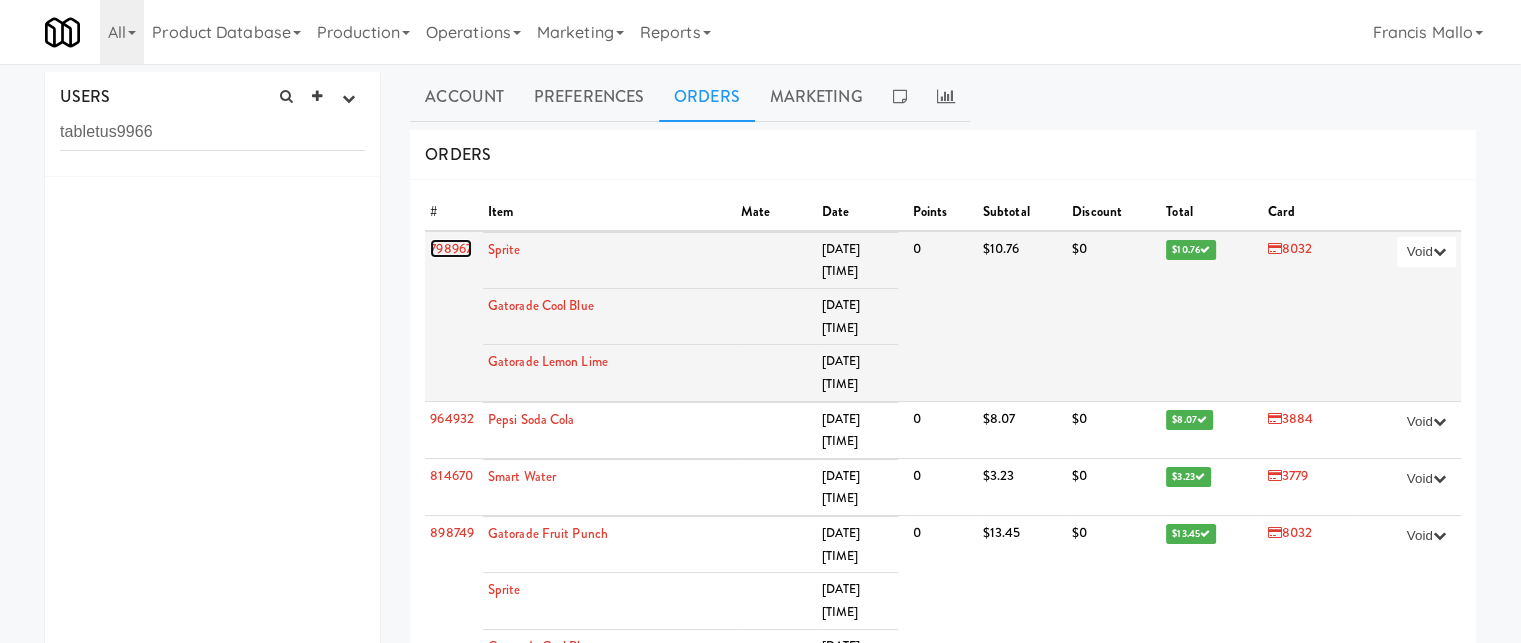 click on "798967" at bounding box center (451, 248) 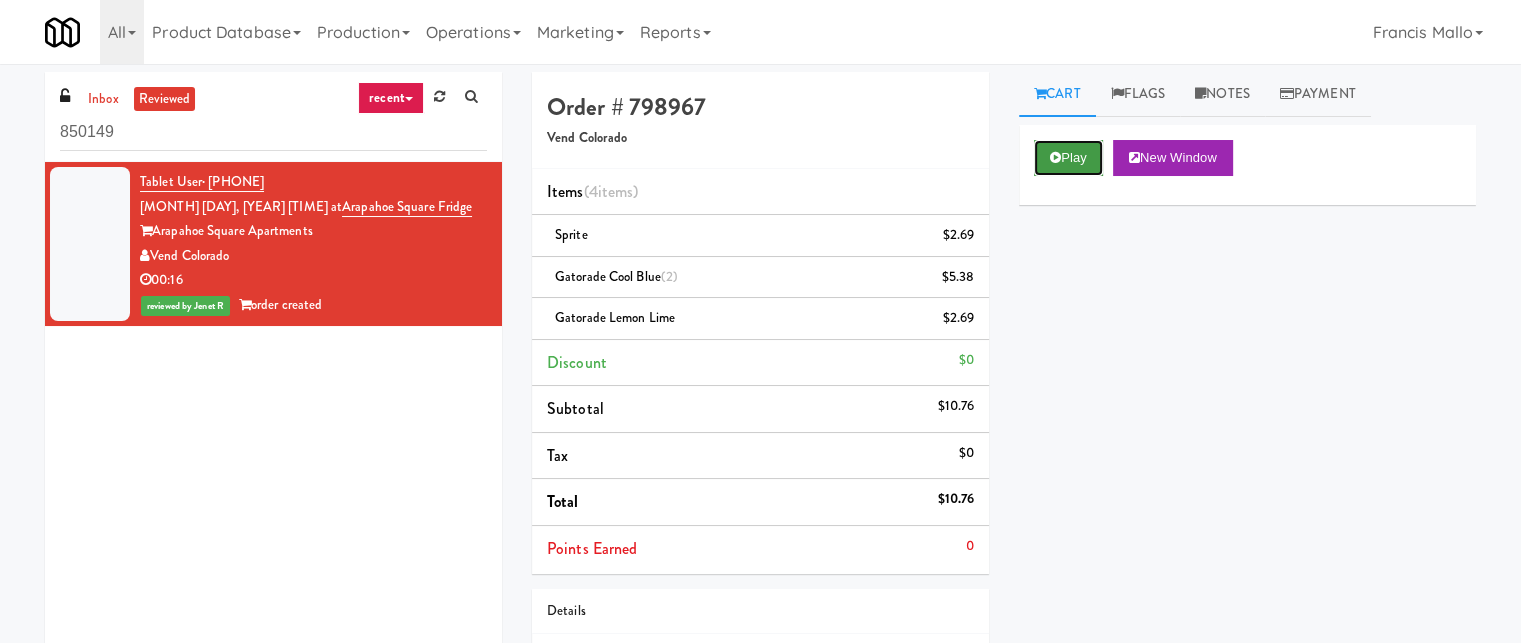 click on "Play" at bounding box center [1068, 158] 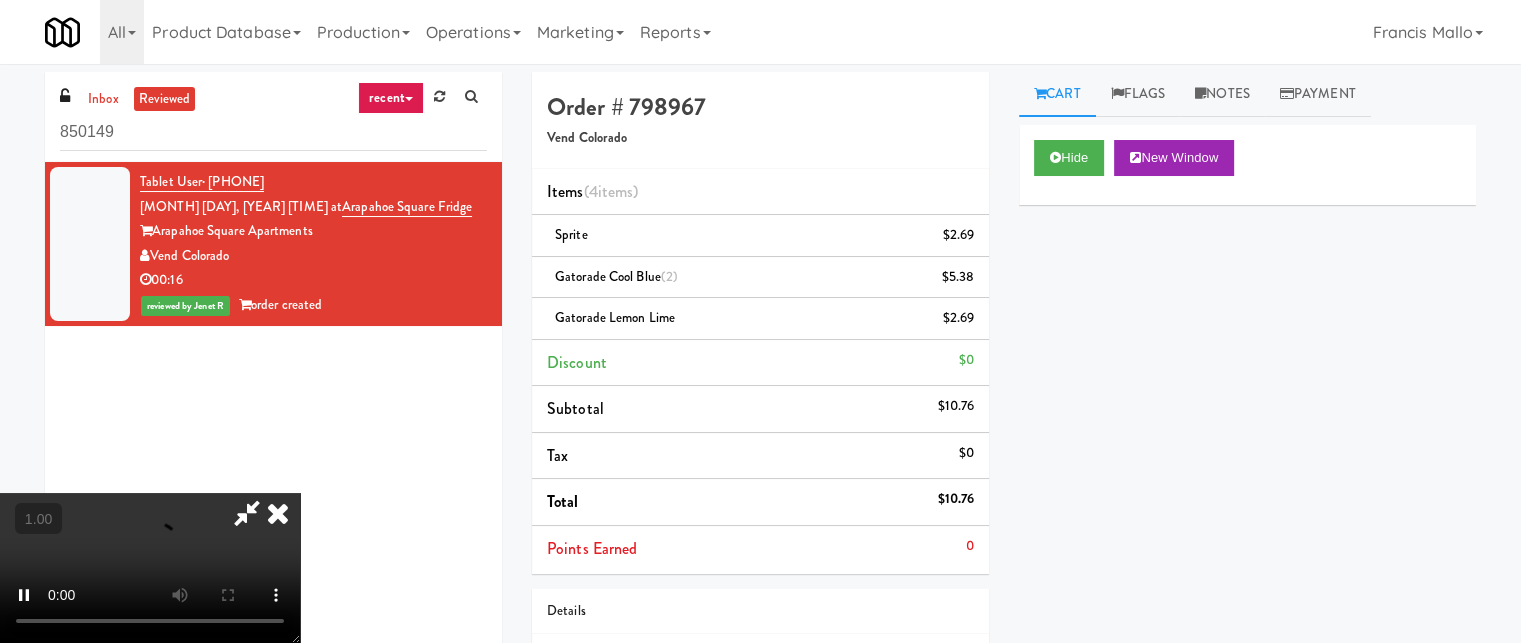 scroll, scrollTop: 368, scrollLeft: 0, axis: vertical 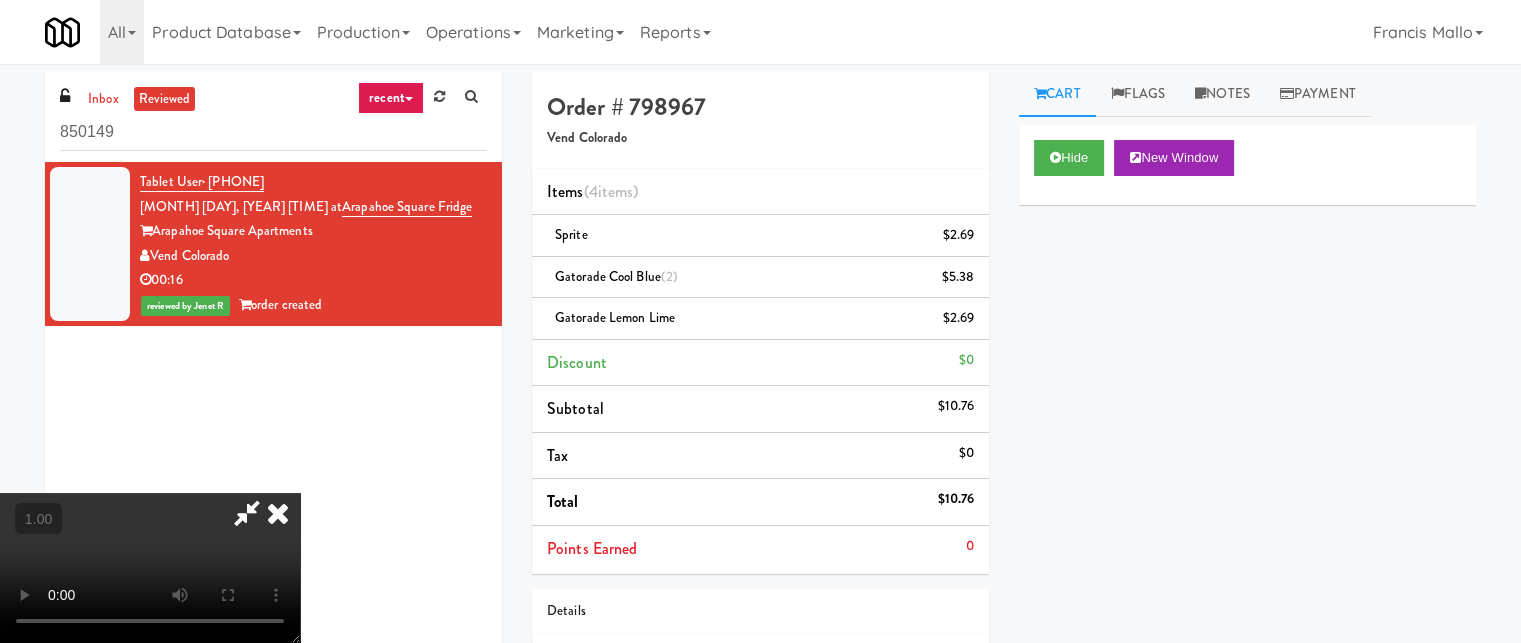 drag, startPoint x: 660, startPoint y: 406, endPoint x: 624, endPoint y: 406, distance: 36 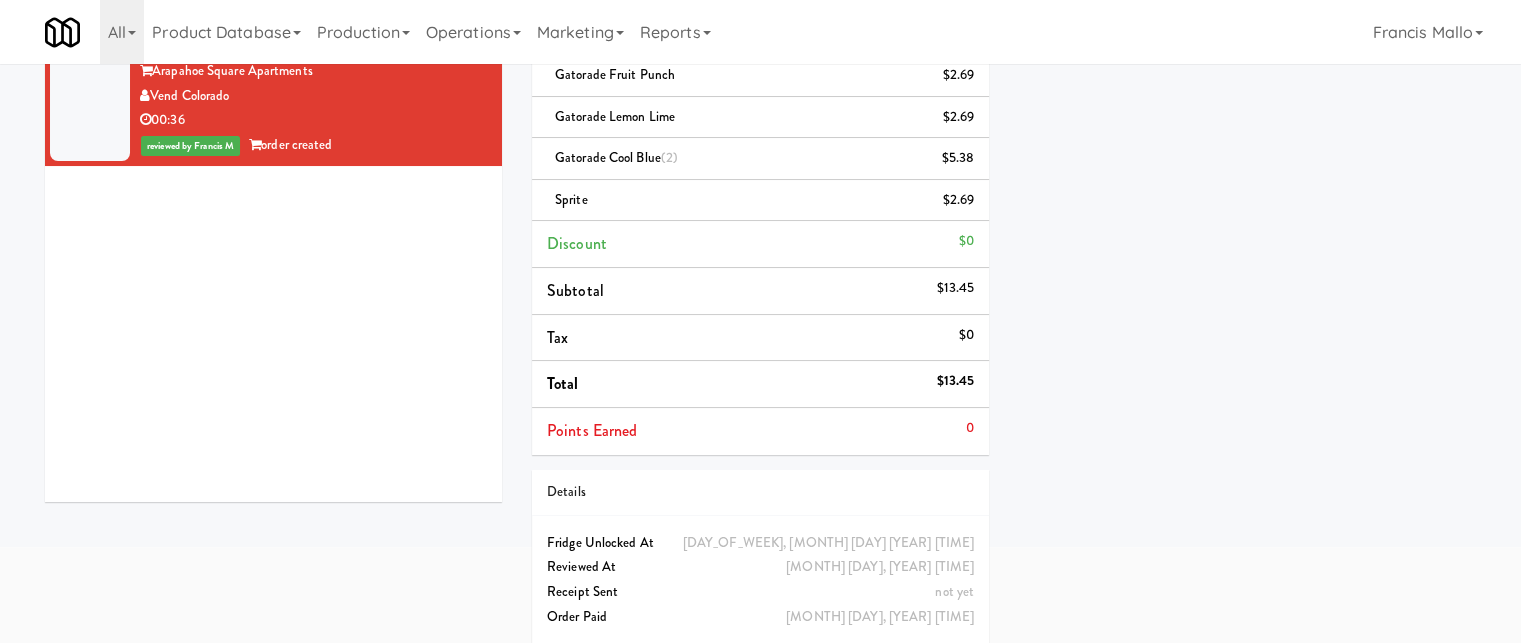 scroll, scrollTop: 173, scrollLeft: 0, axis: vertical 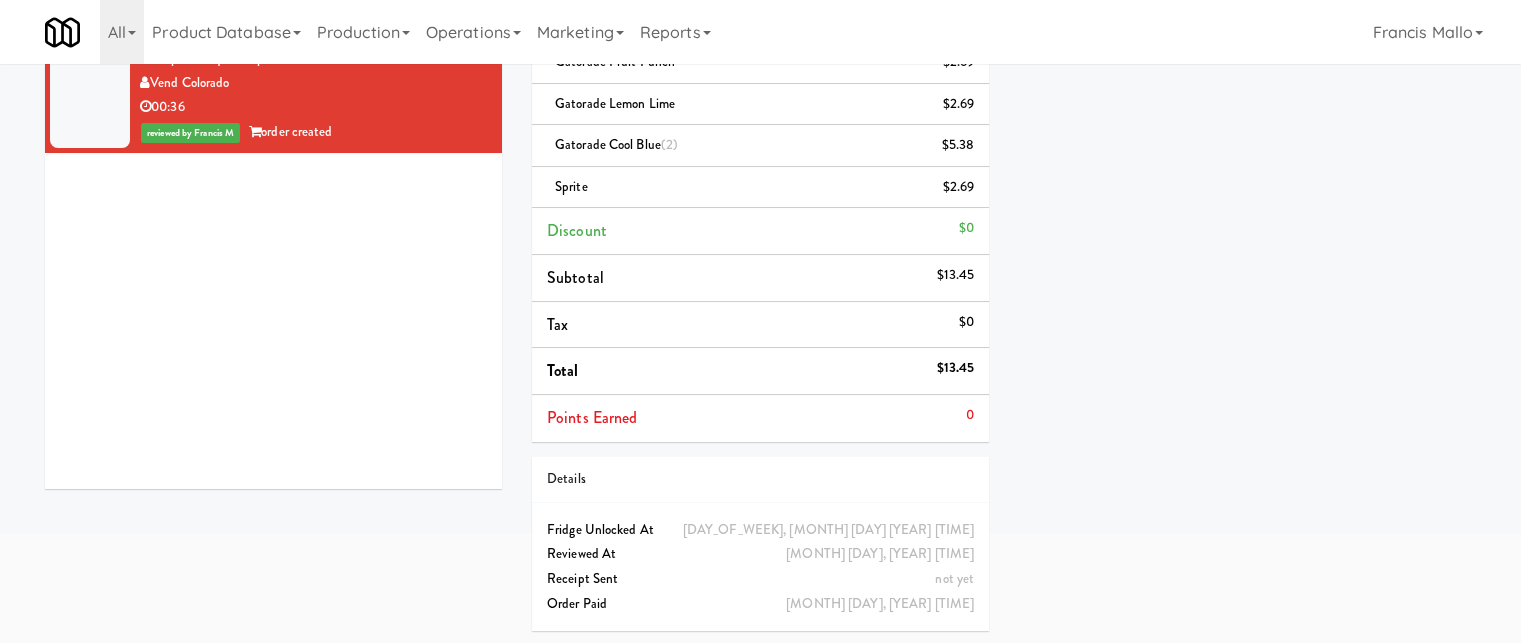 drag, startPoint x: 871, startPoint y: 555, endPoint x: 798, endPoint y: 546, distance: 73.552704 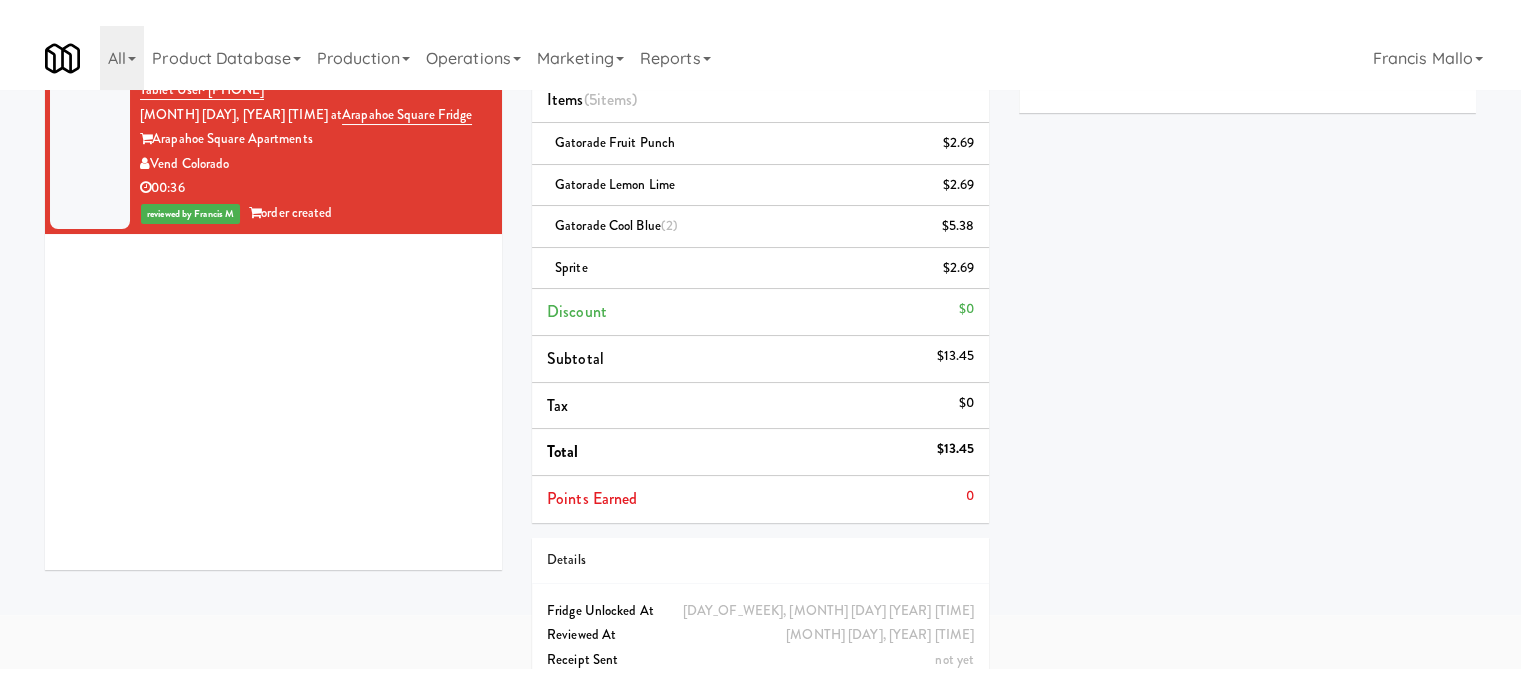 scroll, scrollTop: 0, scrollLeft: 0, axis: both 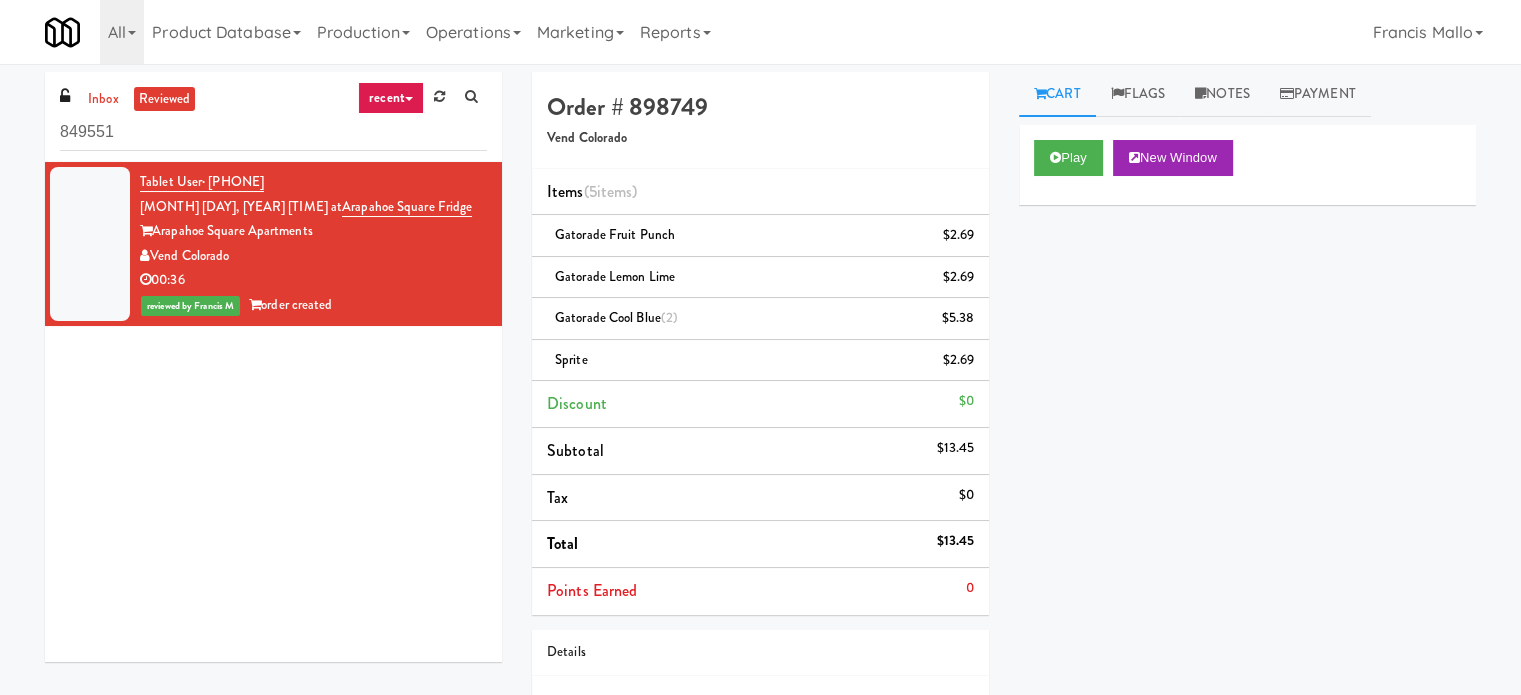 click on "Gatorade Cool Blue  (2) [PRICE]" at bounding box center (760, 319) 